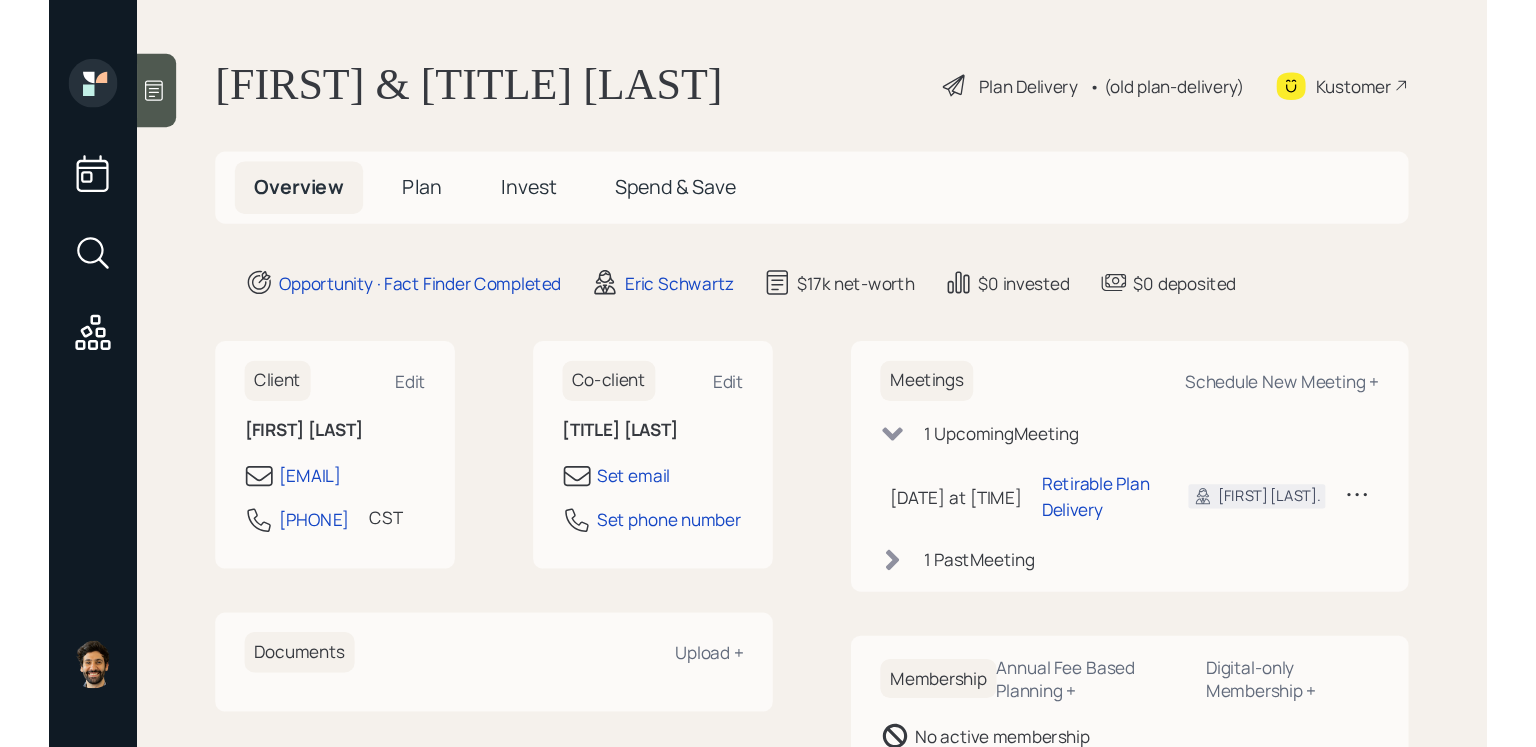 scroll, scrollTop: 0, scrollLeft: 0, axis: both 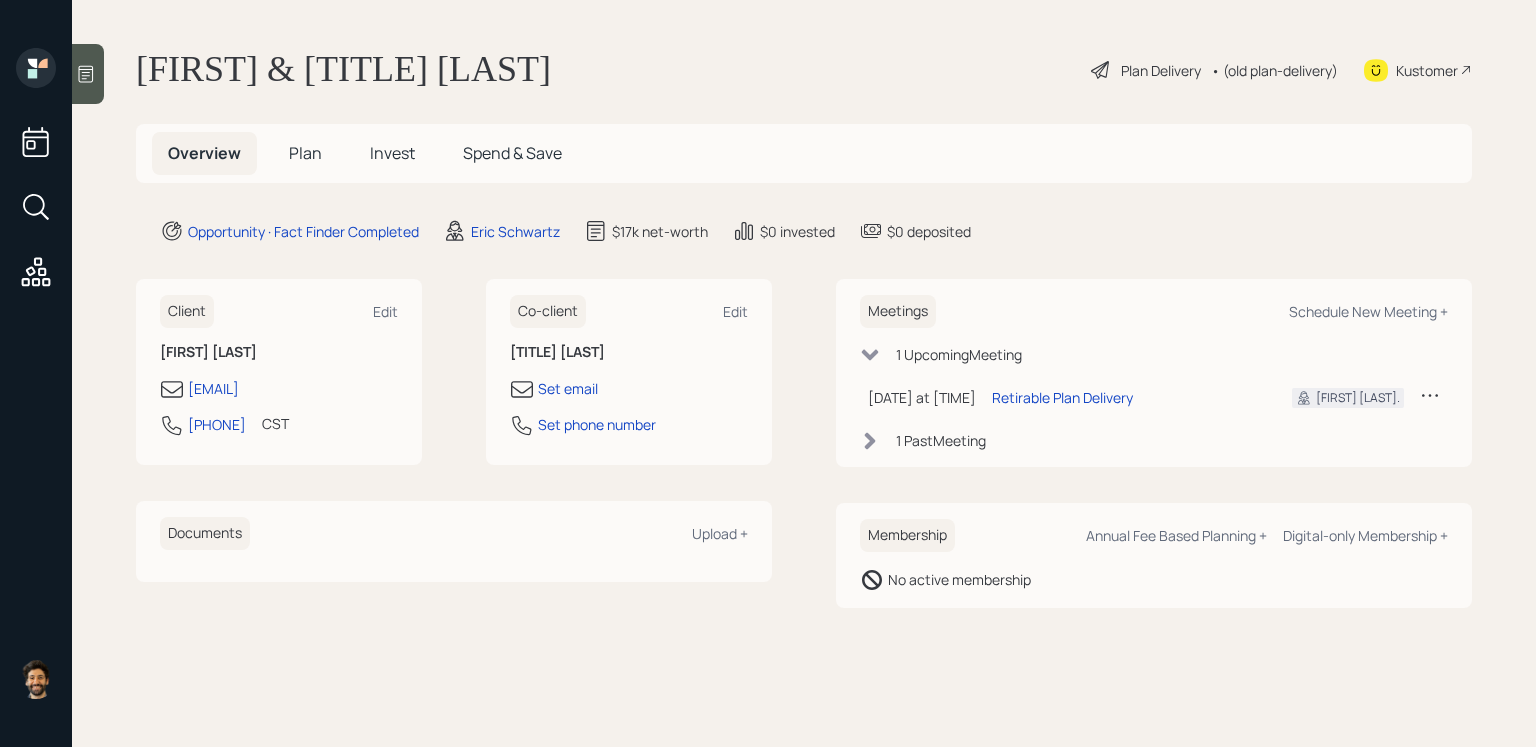 click on "Plan" at bounding box center (305, 153) 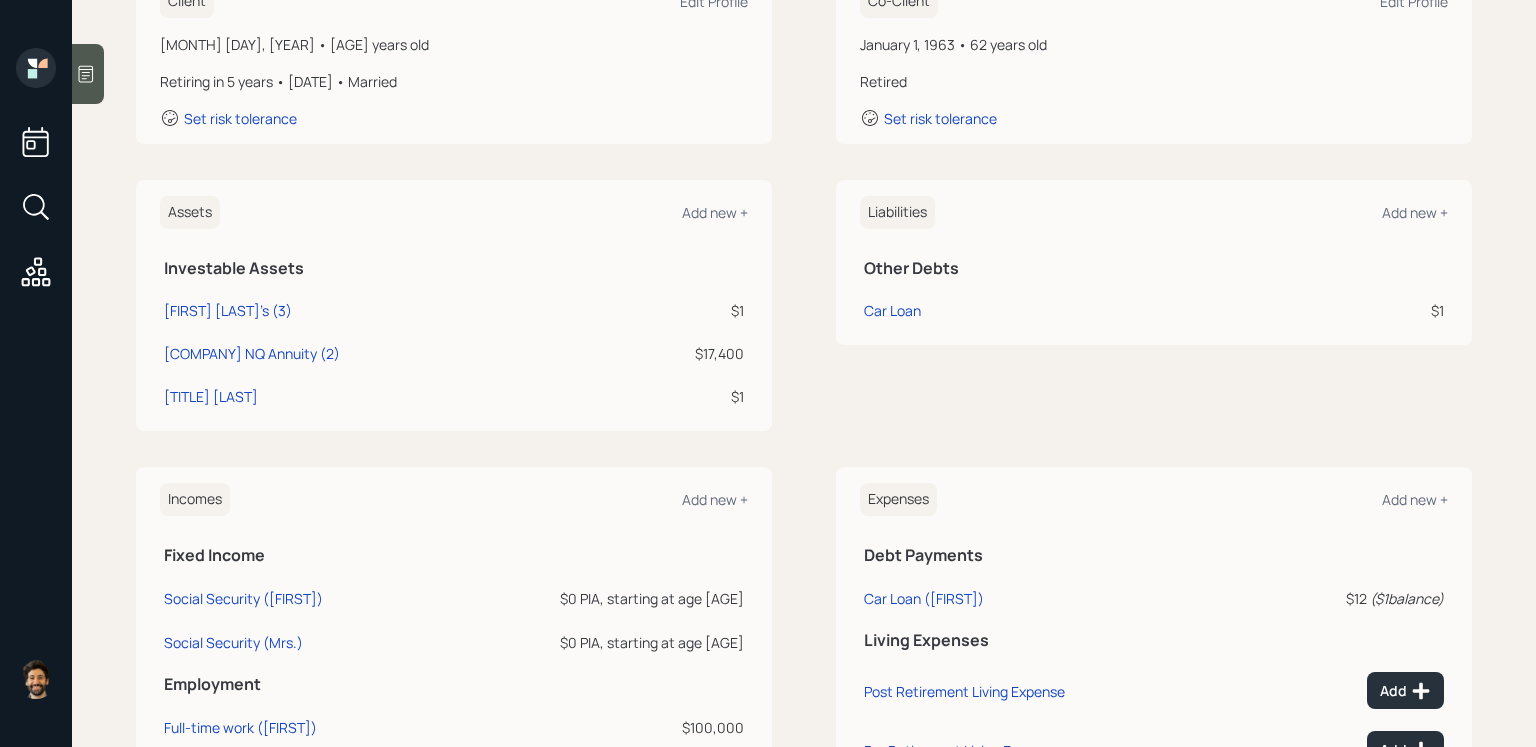 scroll, scrollTop: 316, scrollLeft: 0, axis: vertical 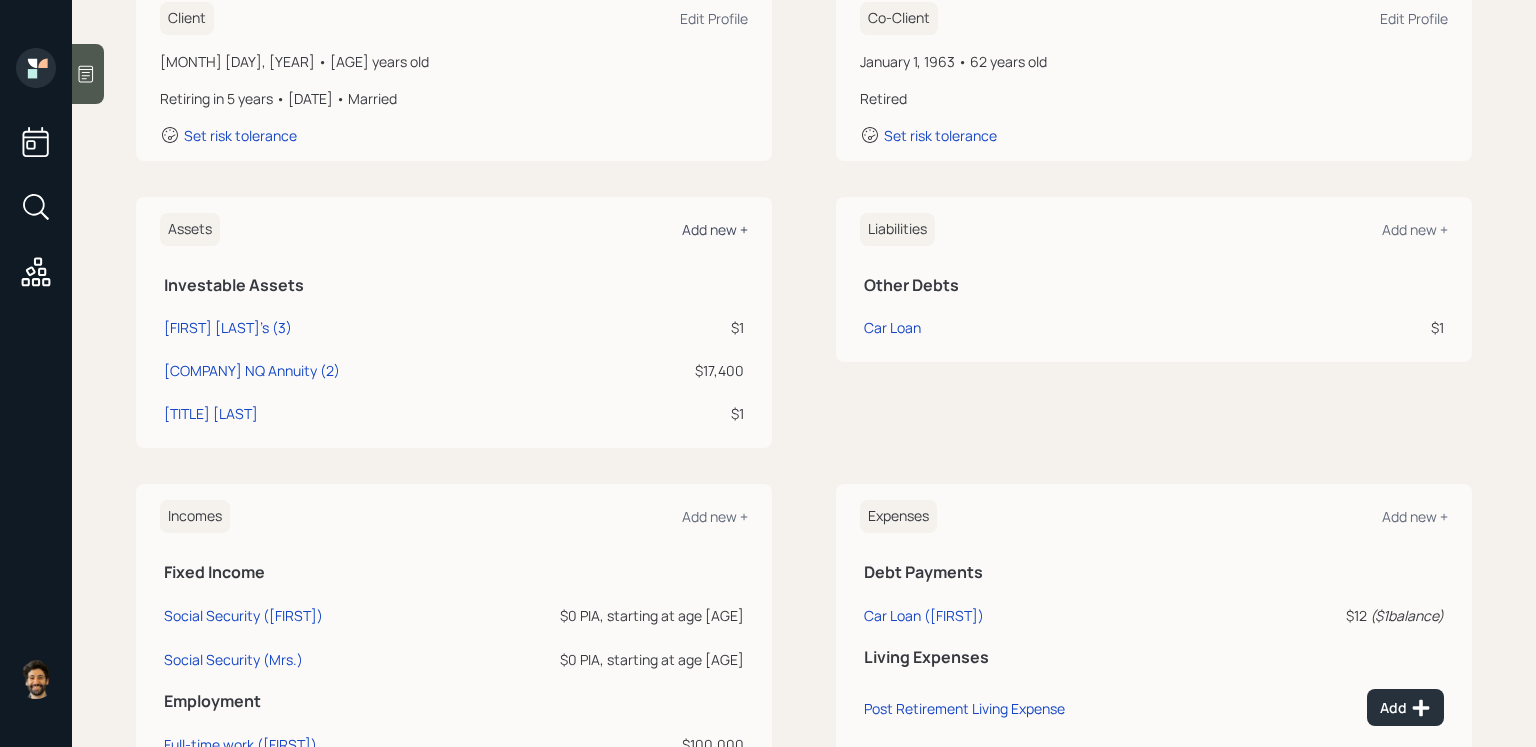 click on "Add new +" at bounding box center [714, 18] 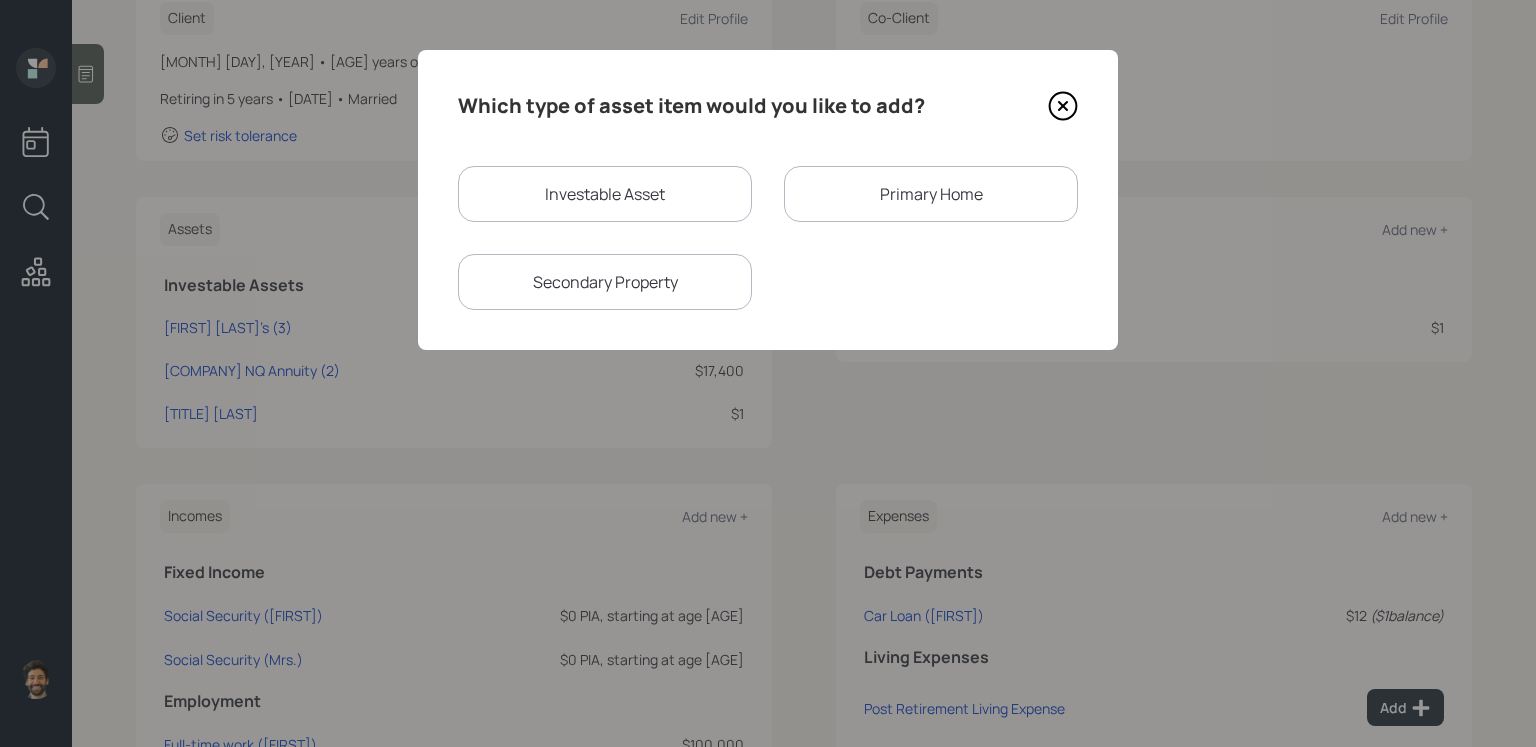 click on "Investable Asset" at bounding box center [605, 194] 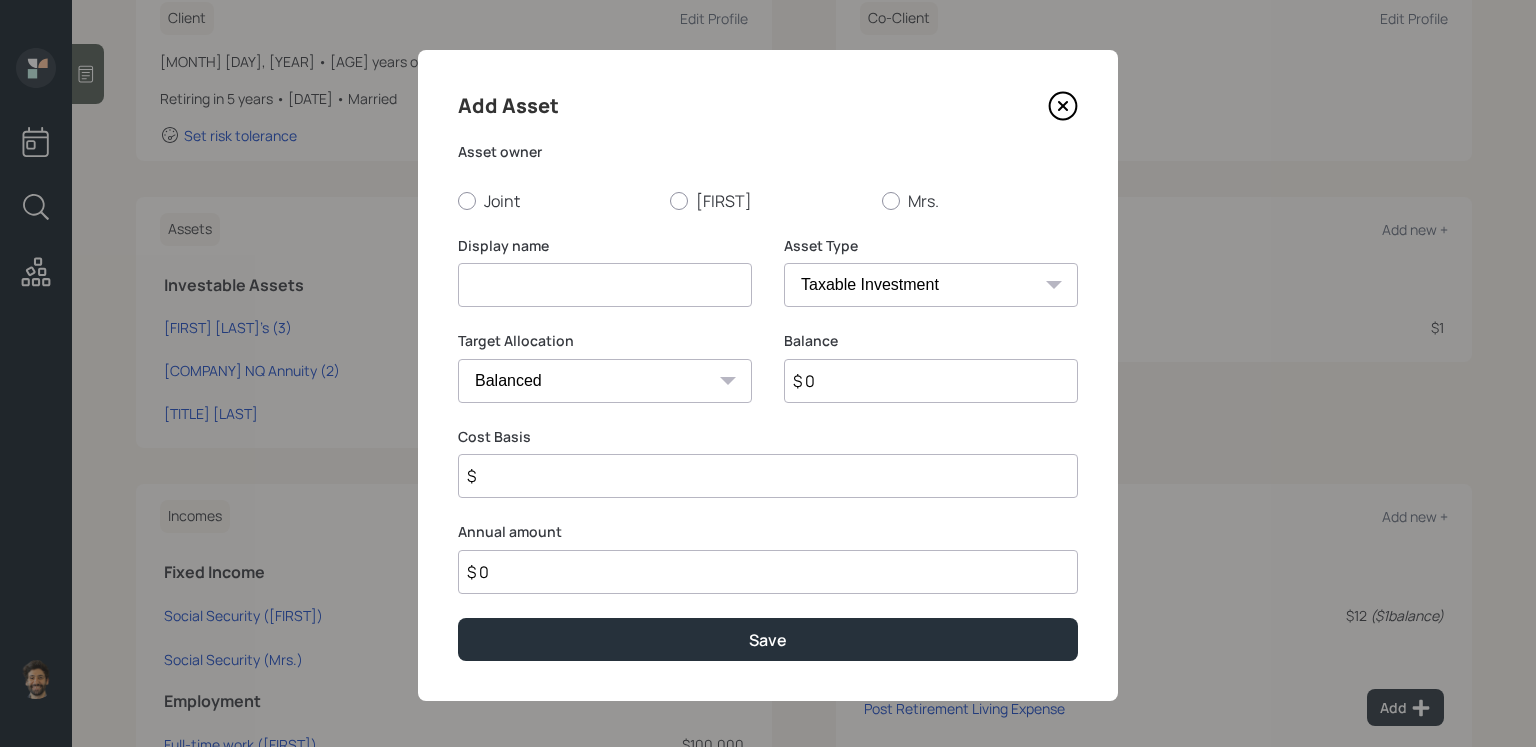 click at bounding box center [605, 285] 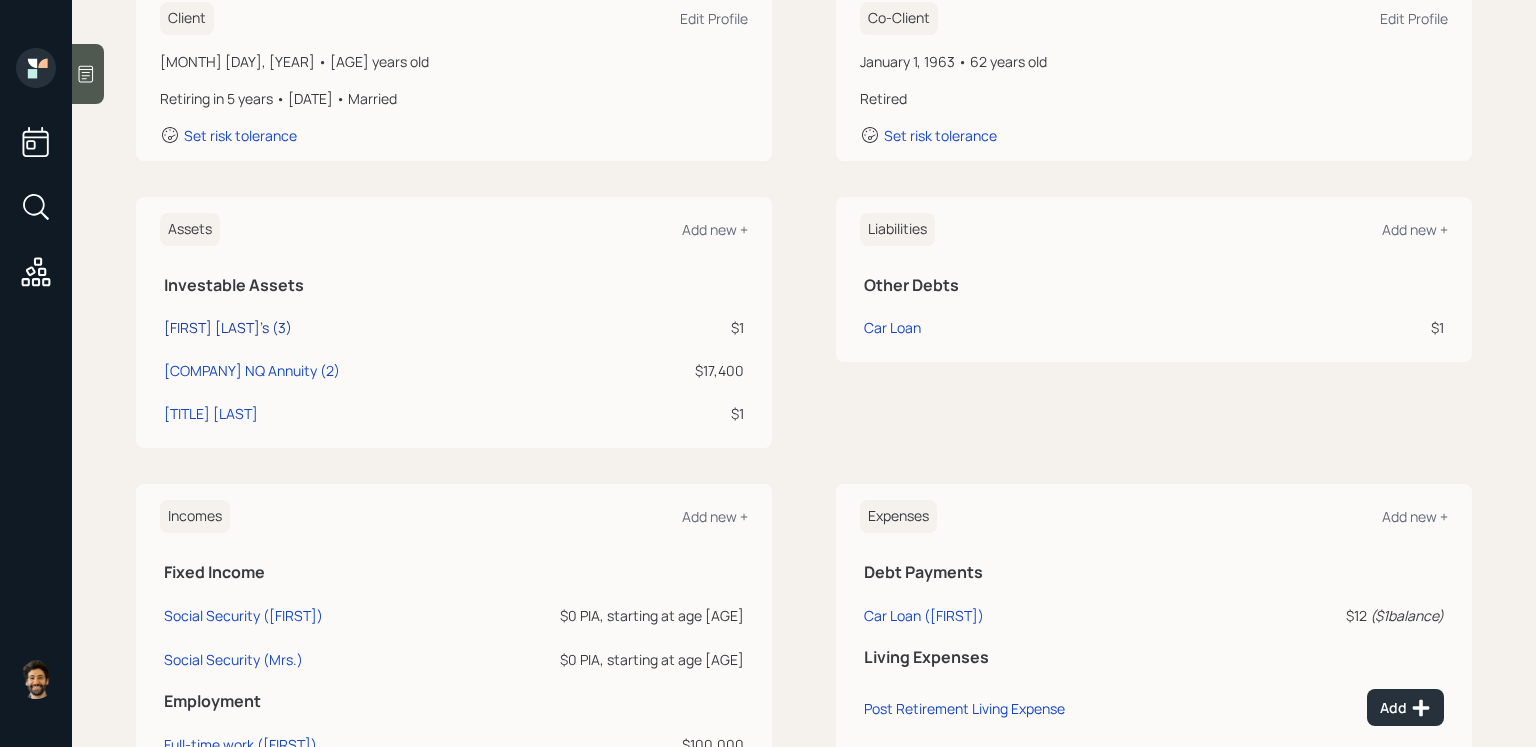 click on "[FIRST] [LAST]'s (3)" at bounding box center (228, 327) 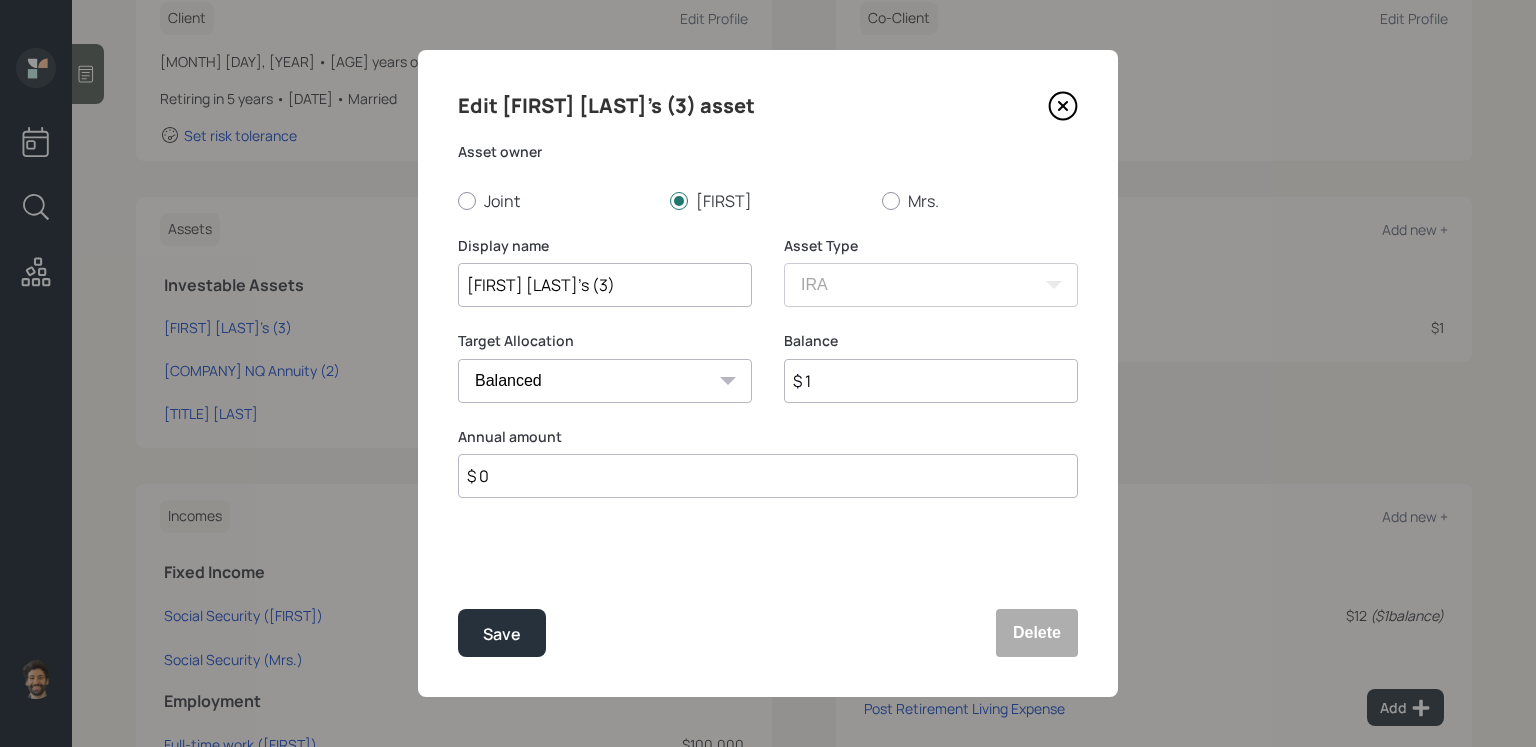 click on "[FIRST] [LAST]'s (3)" at bounding box center [605, 285] 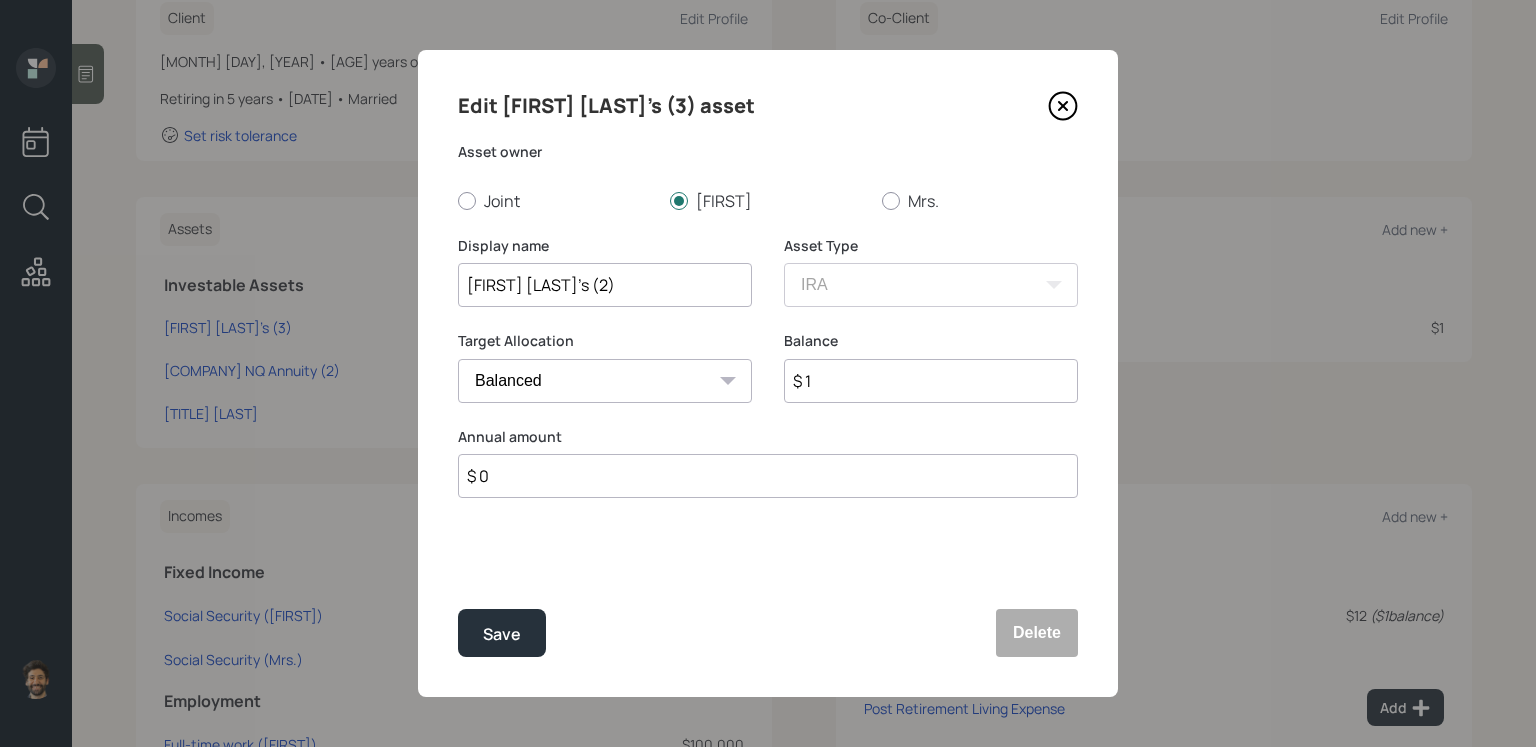 type on "[FIRST] [LAST]'s (2)" 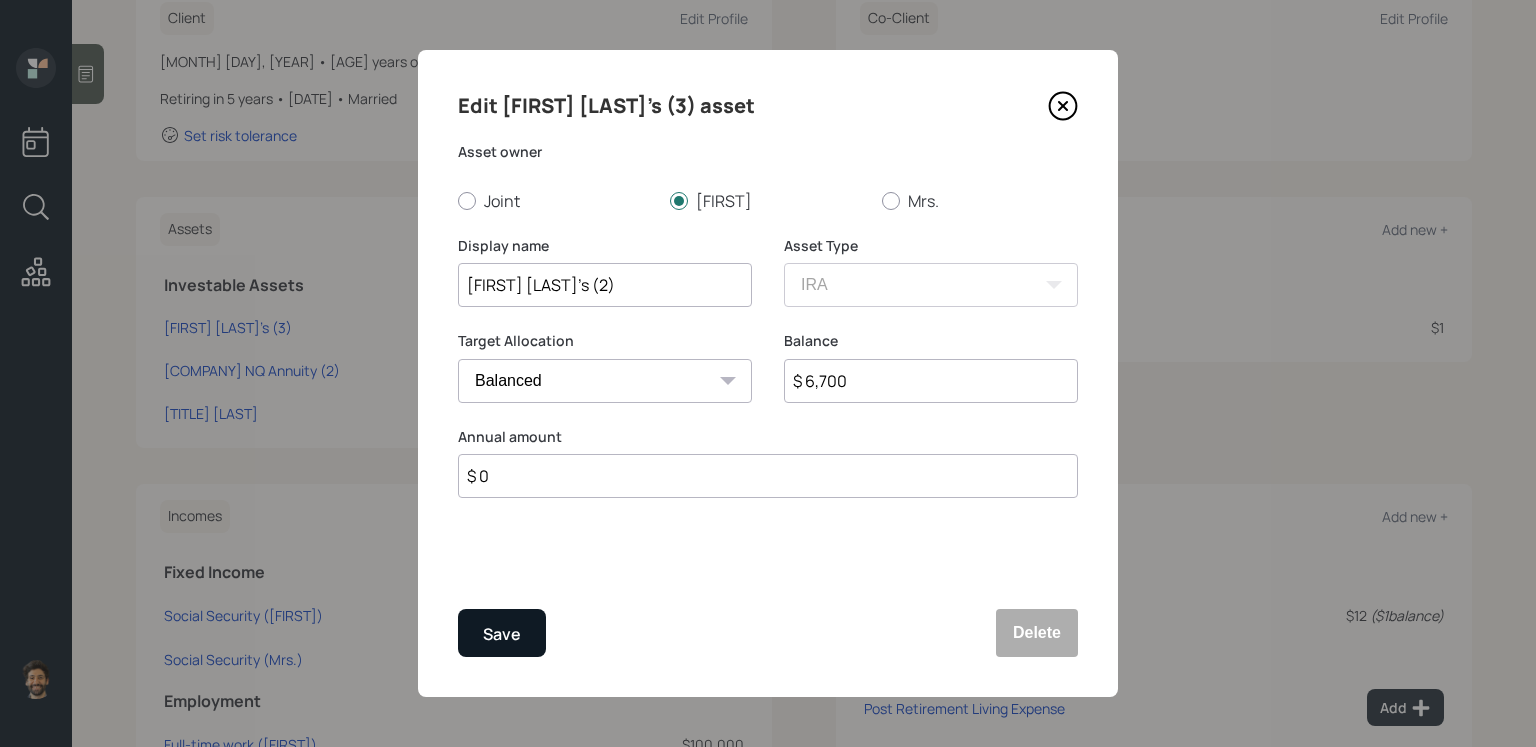 type on "$ 6,700" 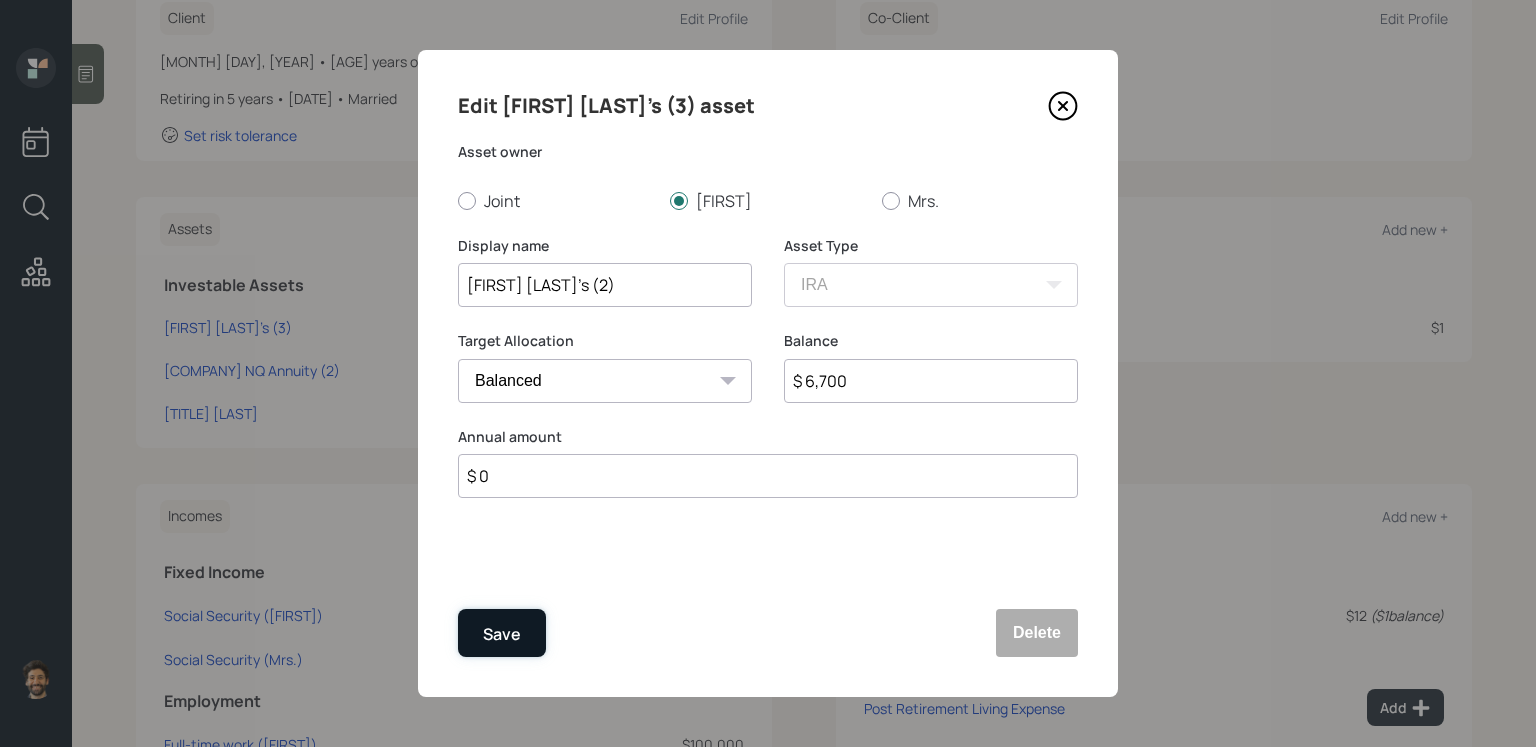 click on "Save" at bounding box center (502, 633) 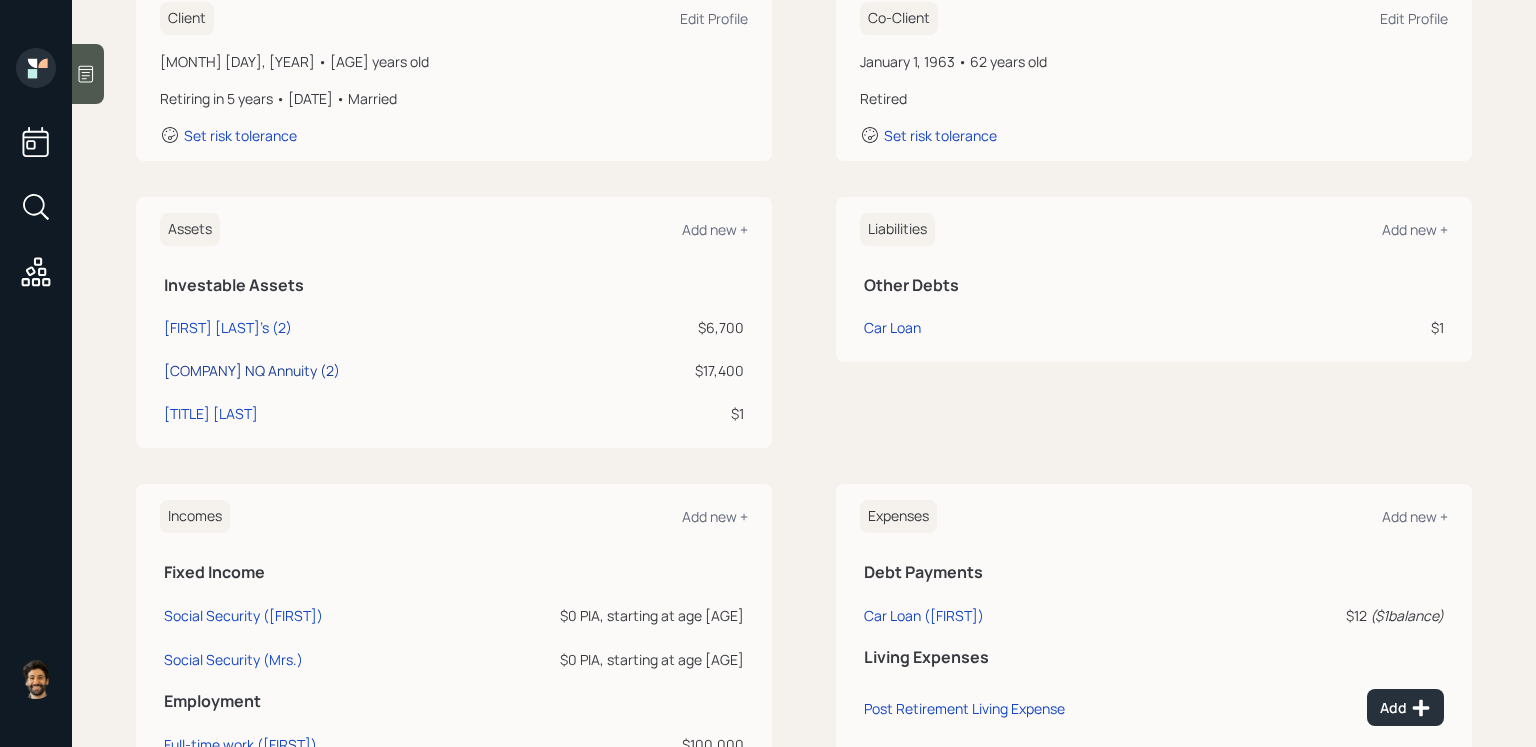 click on "[COMPANY] NQ Annuity (2)" at bounding box center (228, 327) 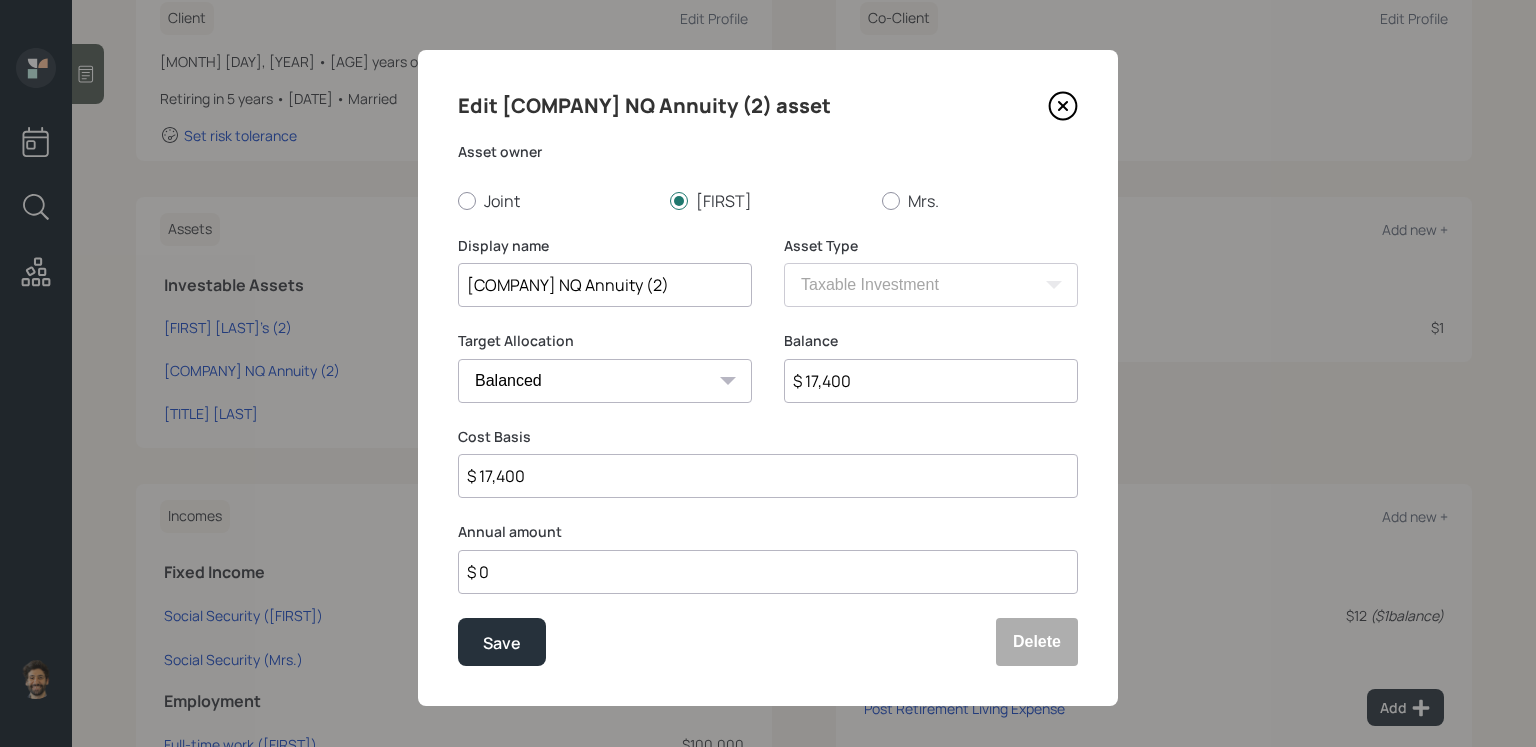 click on "[COMPANY] NQ Annuity (2)" at bounding box center [605, 285] 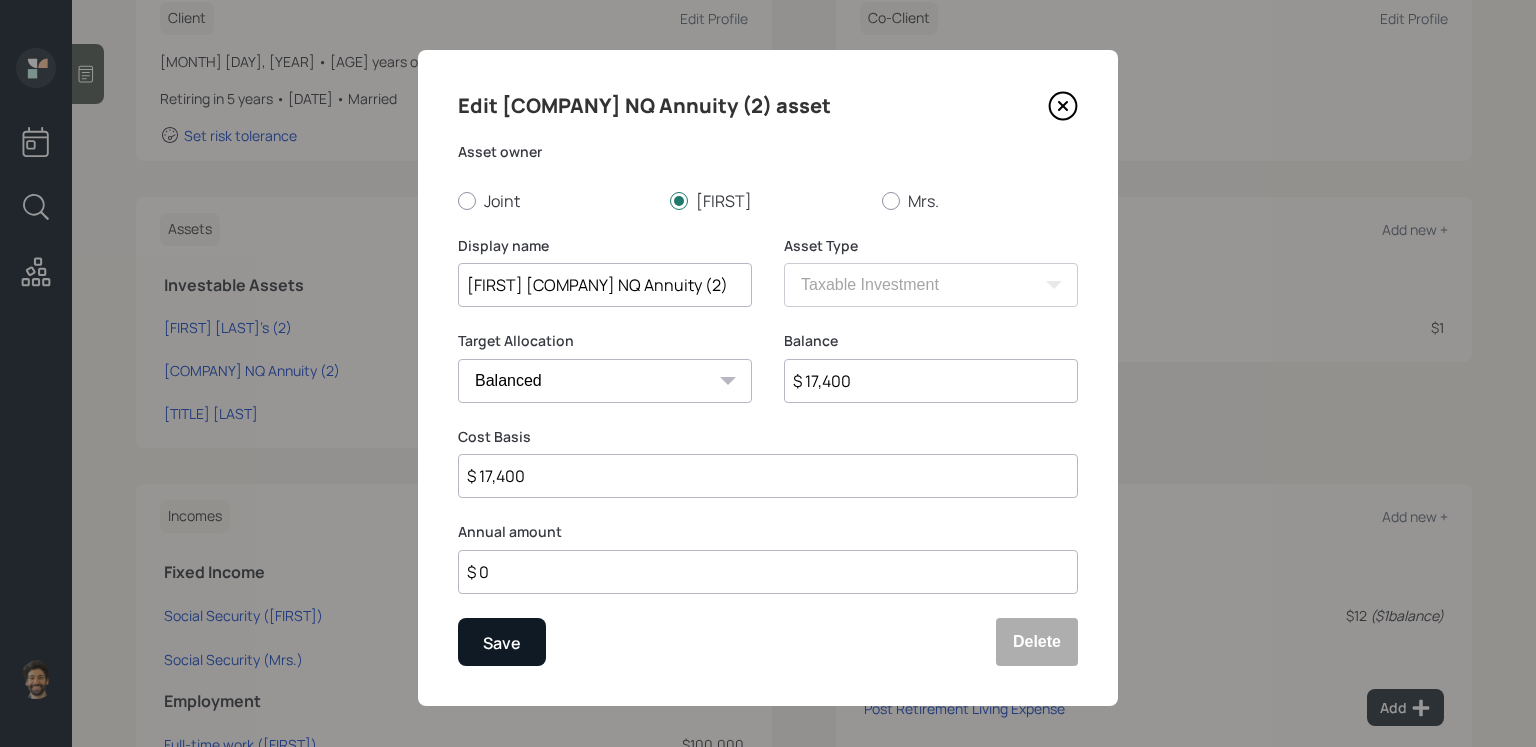 type on "[FIRST] [COMPANY] NQ Annuity (2)" 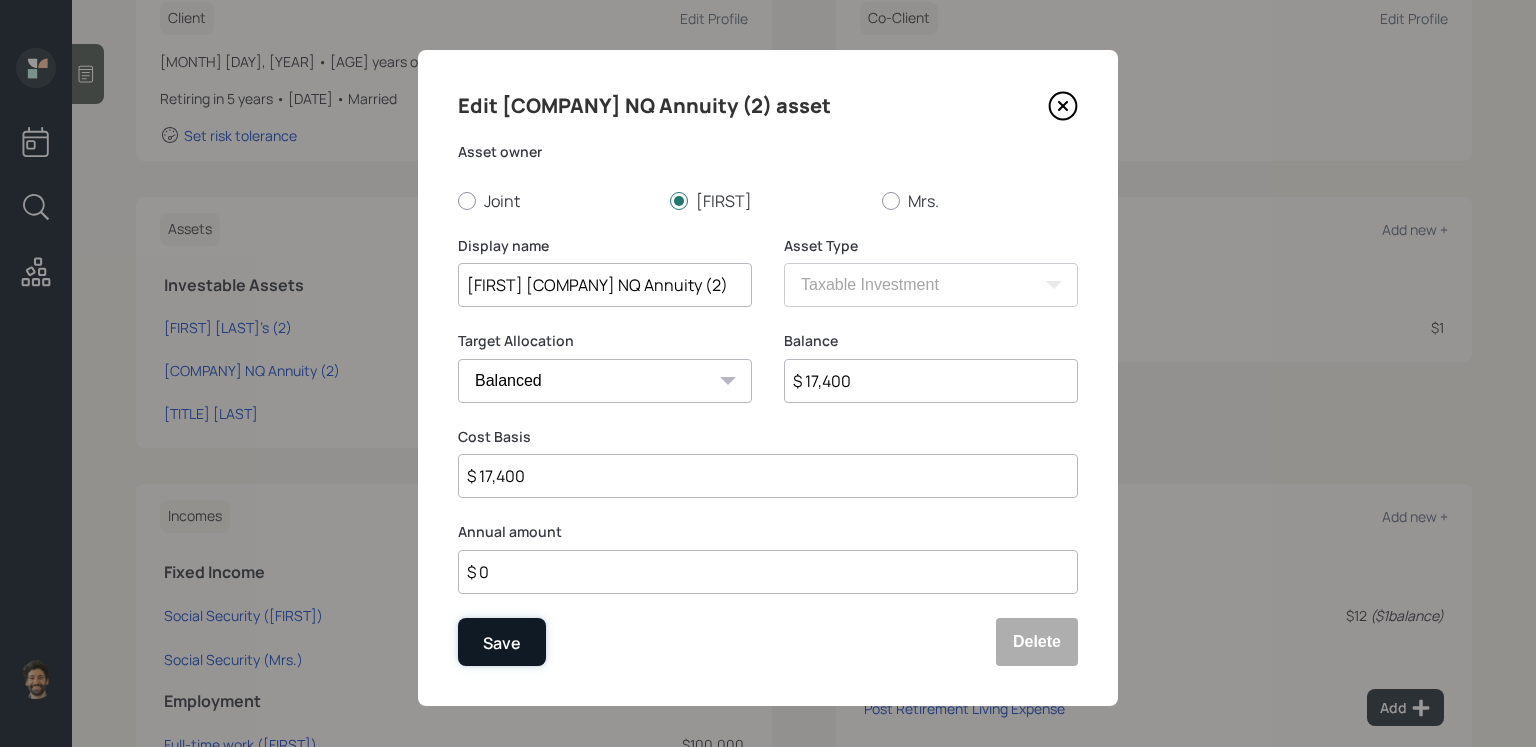 click on "Save" at bounding box center [502, 642] 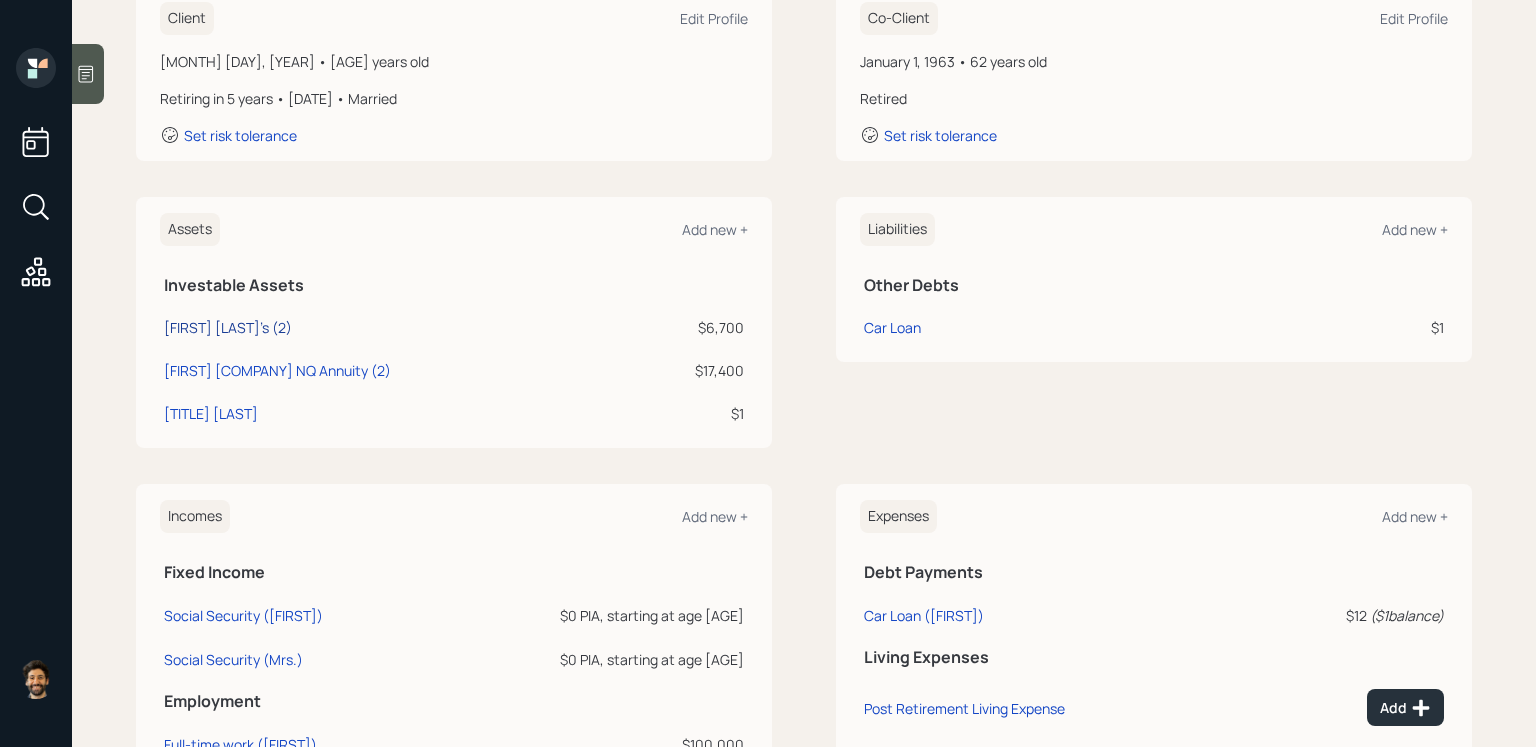 click on "[FIRST] [LAST]'s (2)" at bounding box center (228, 327) 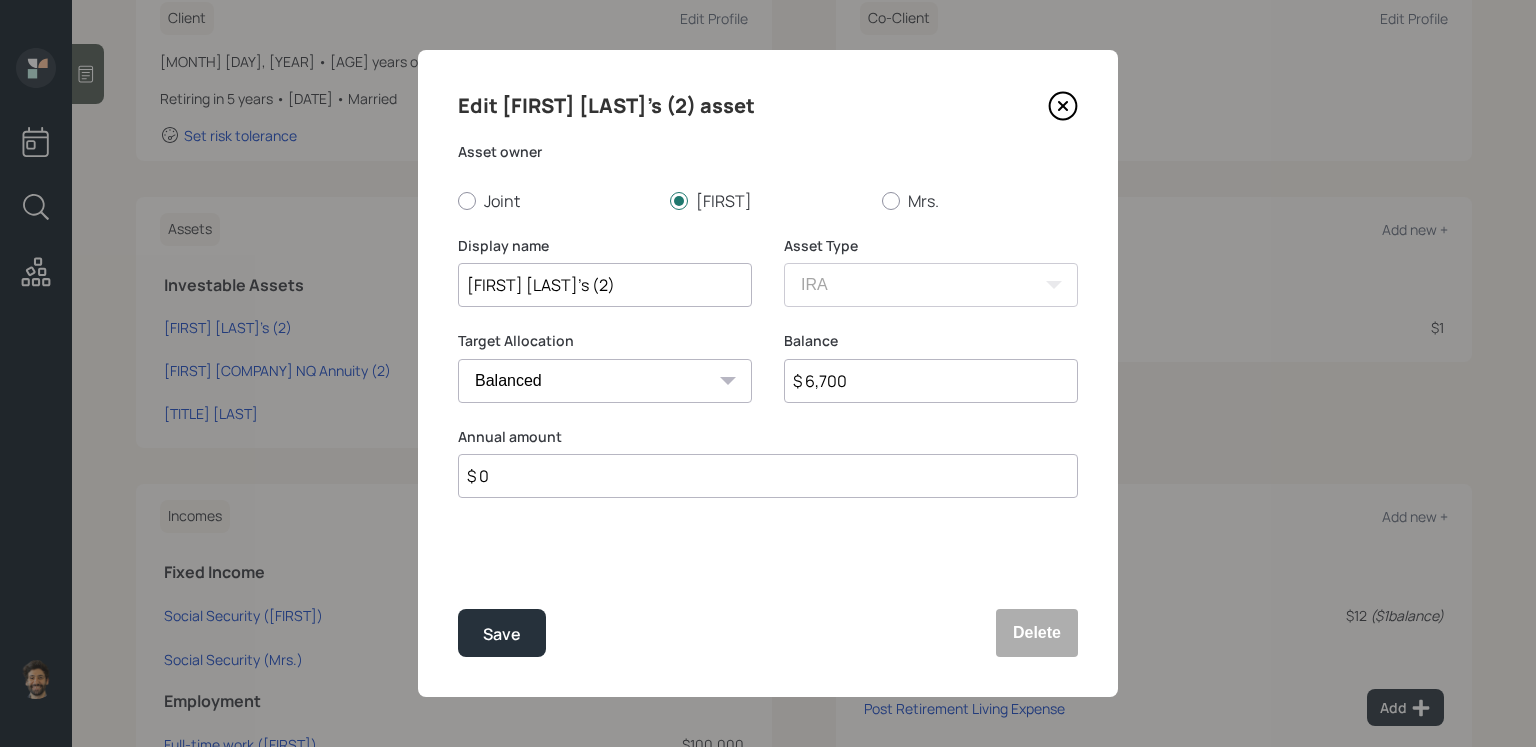 click on "[FIRST] [LAST]'s (2)" at bounding box center (605, 285) 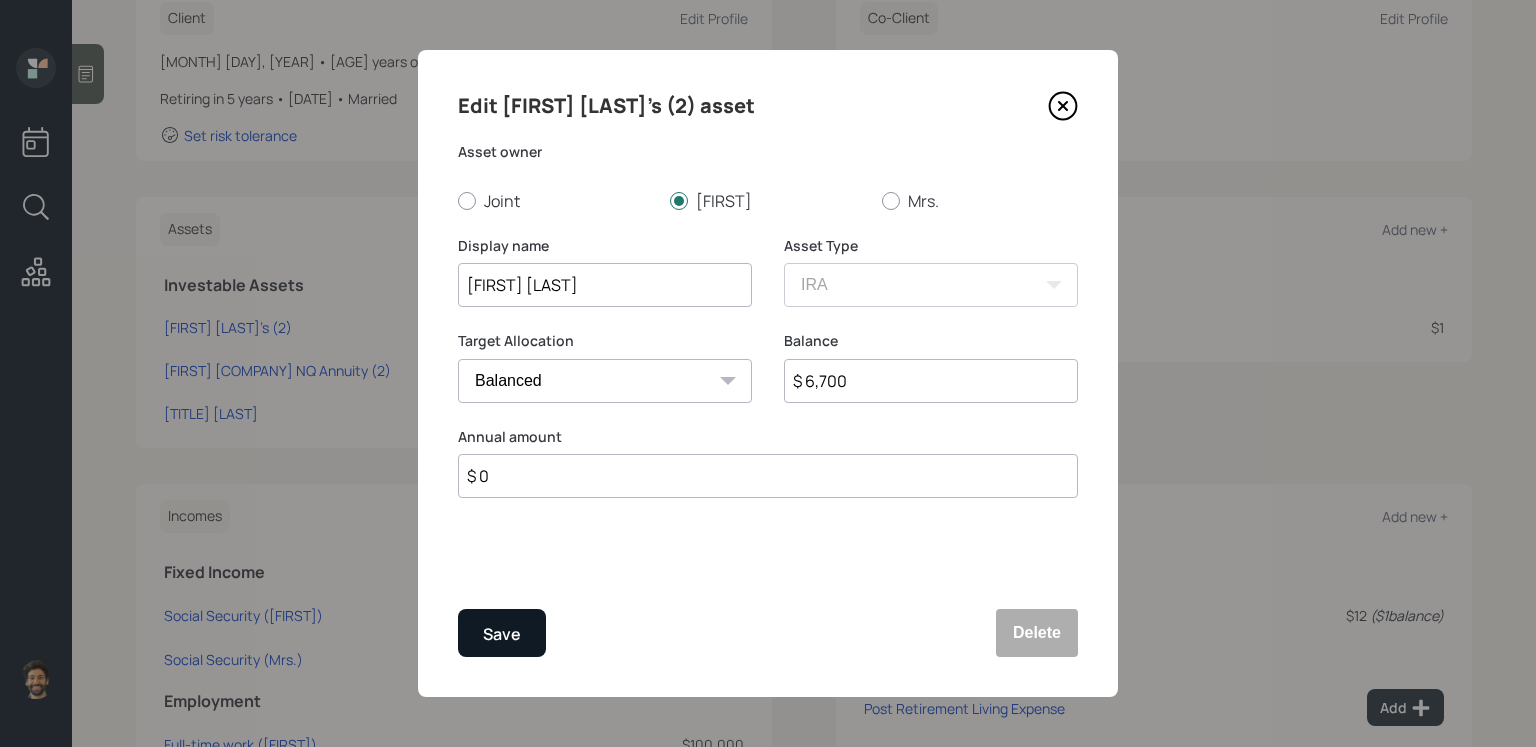 type on "[FIRST] [LAST]" 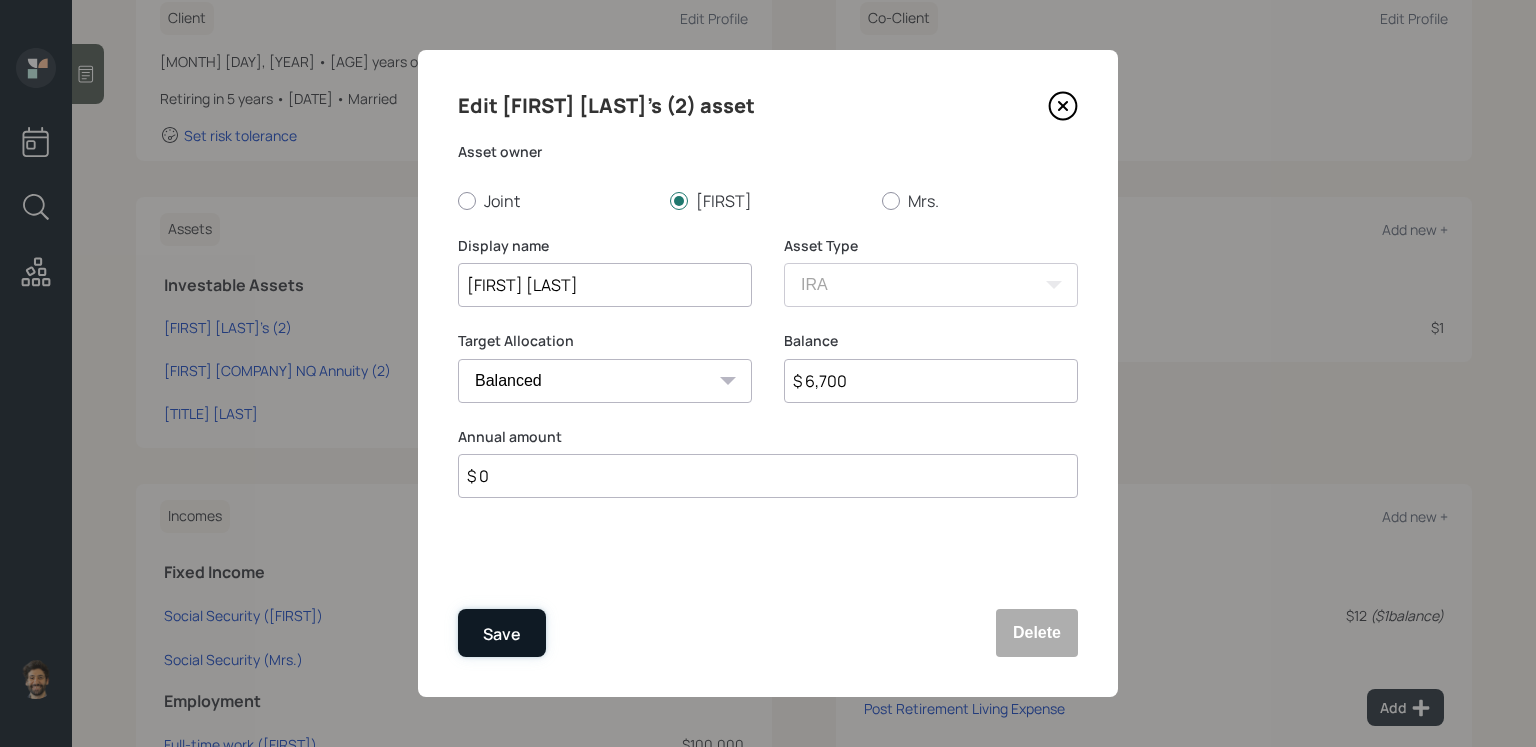 click on "Save" at bounding box center (502, 633) 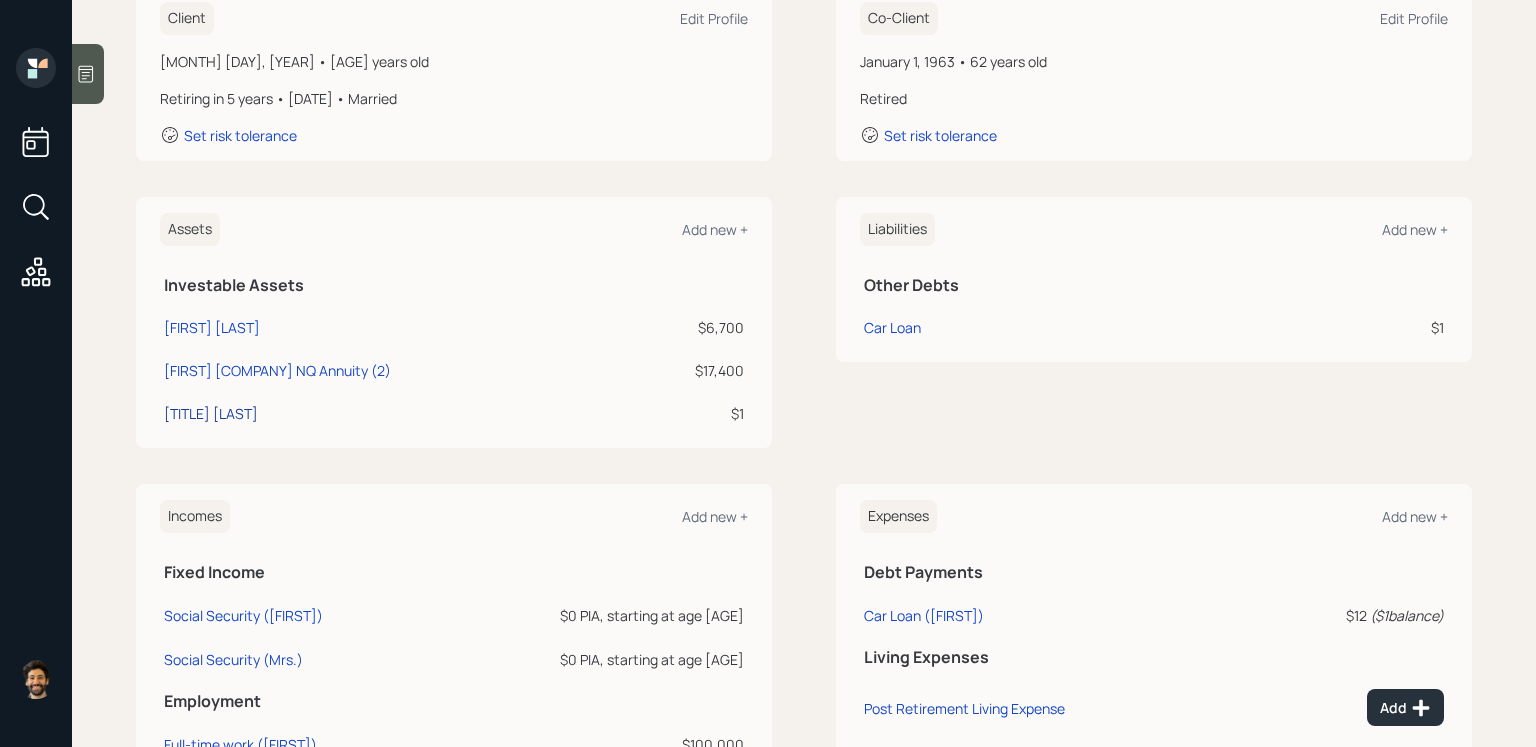 click on "[TITLE] [LAST]" at bounding box center [212, 327] 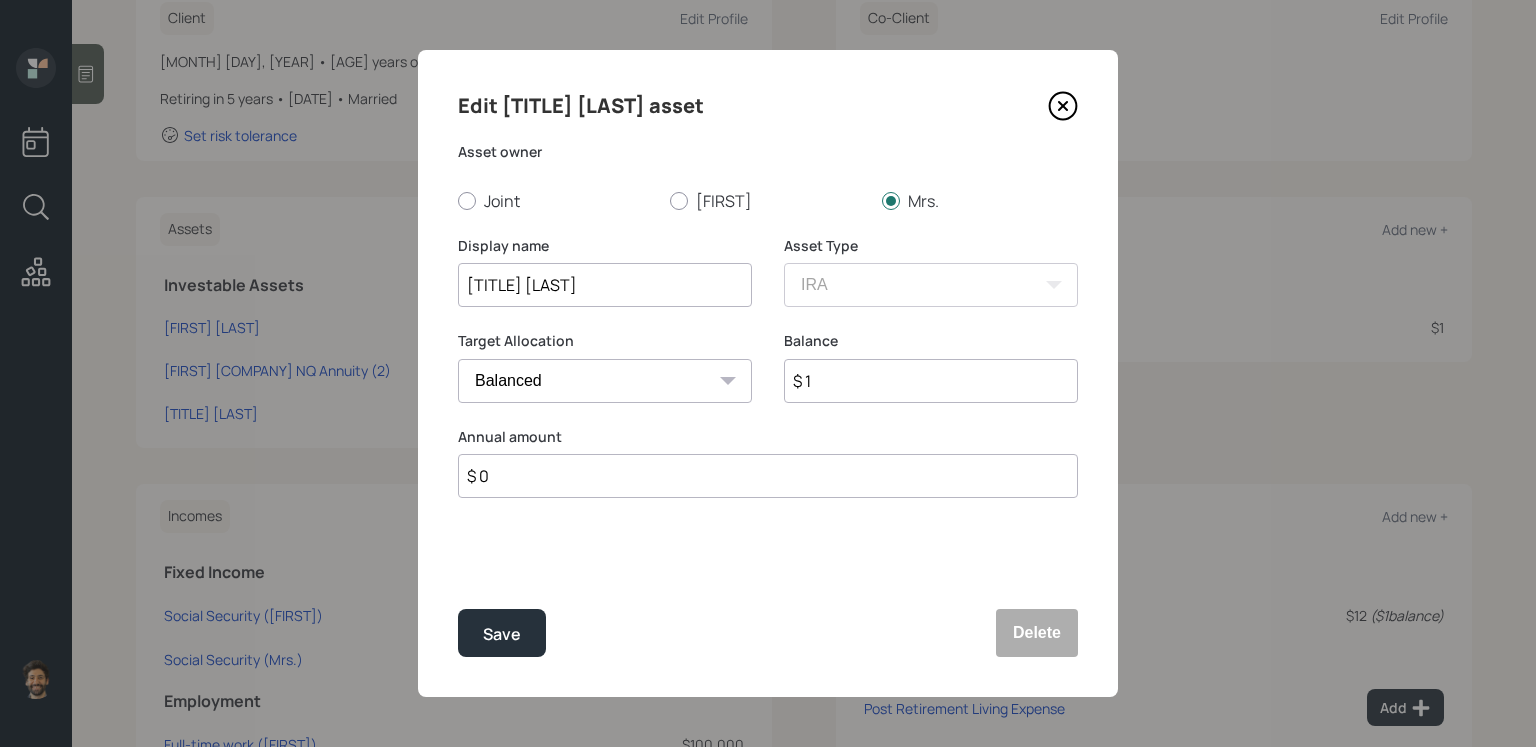 click on "[TITLE] [LAST]" at bounding box center [605, 285] 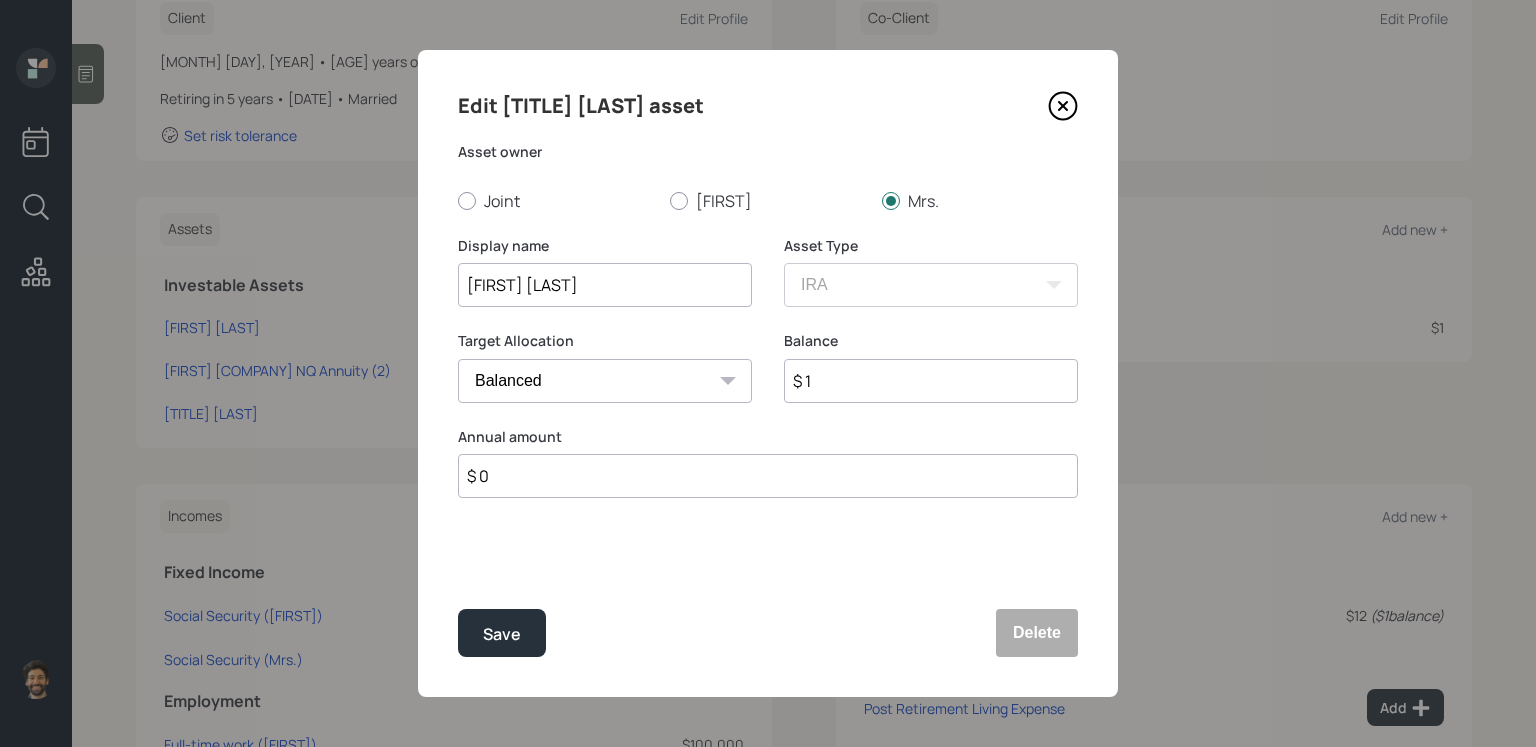 type on "[FIRST] [LAST]" 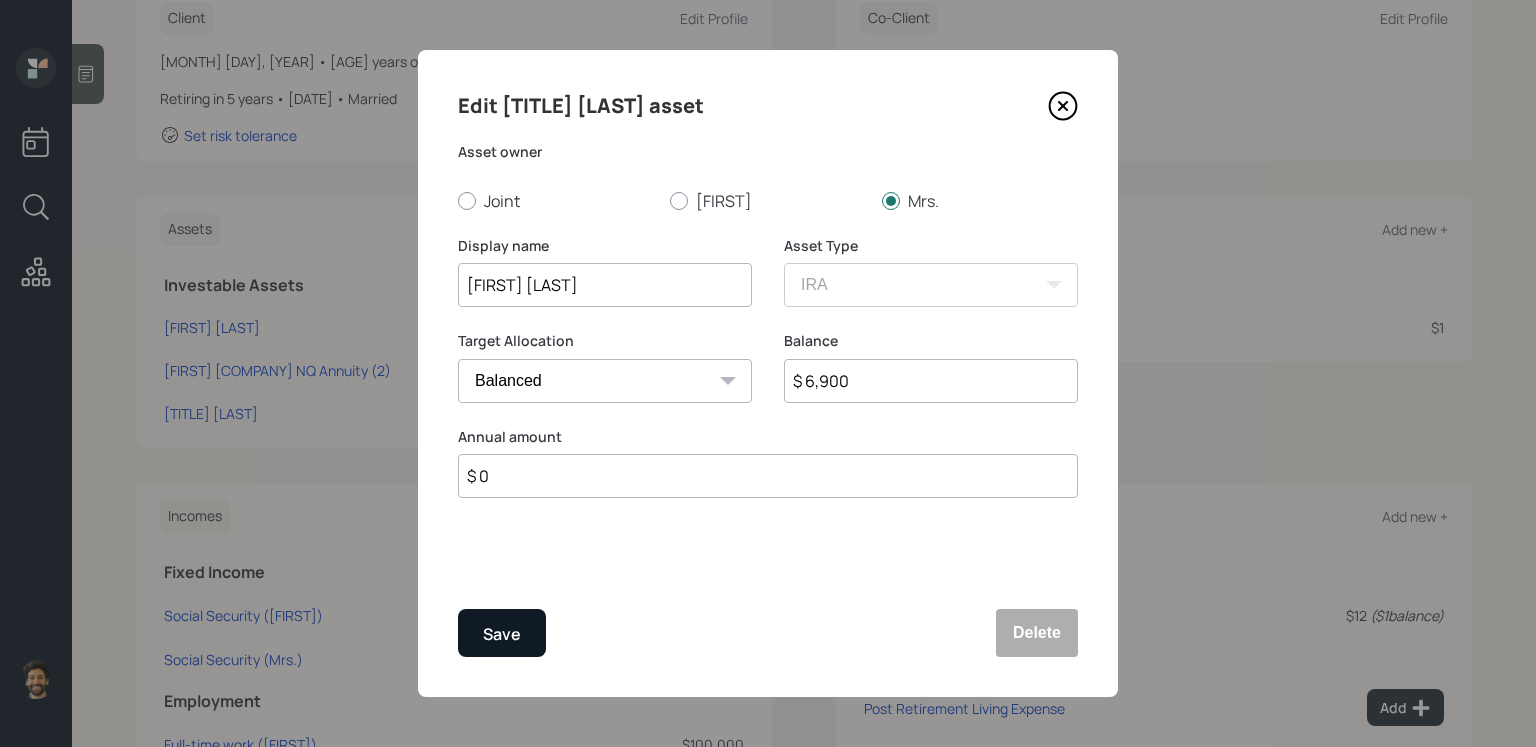 type on "$ 6,900" 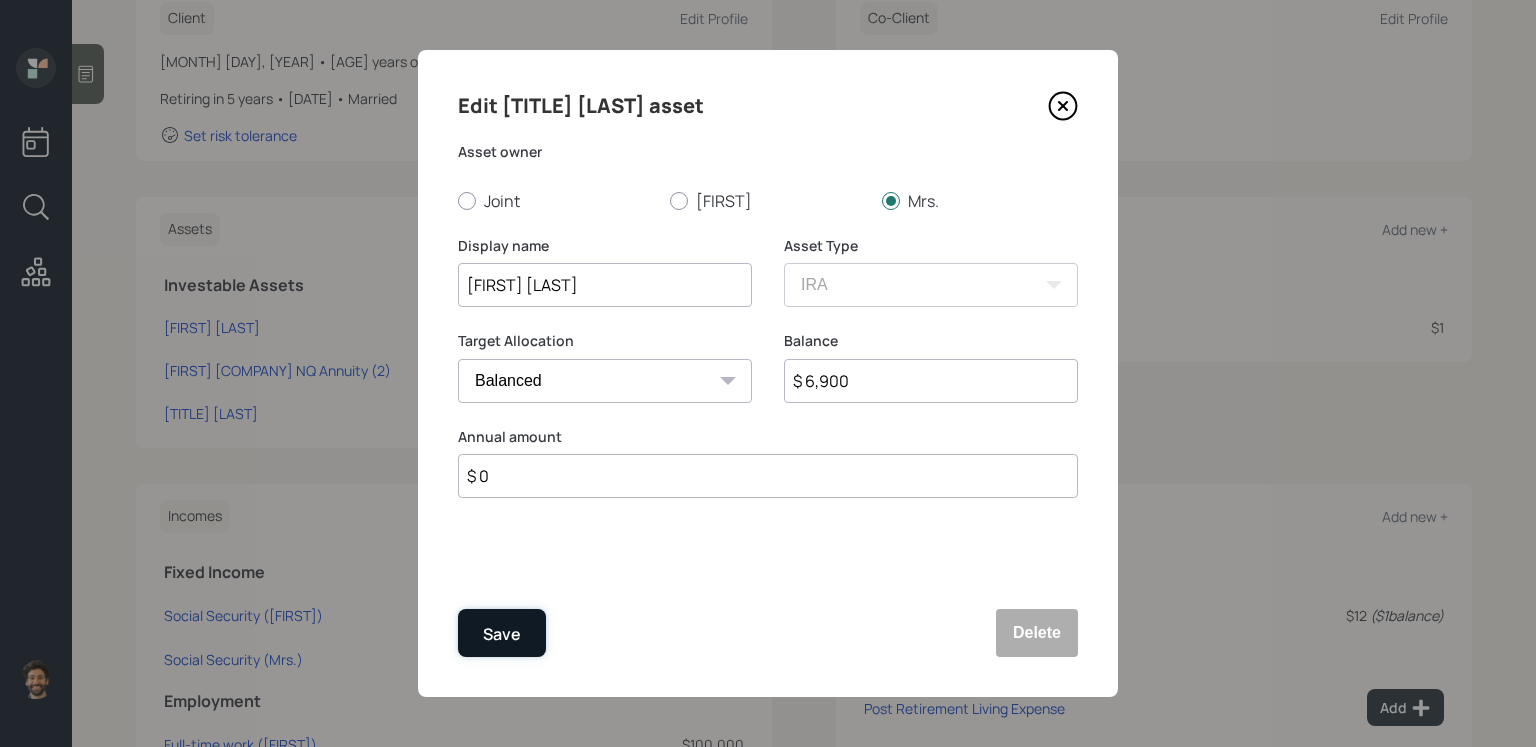 click on "Save" at bounding box center [502, 634] 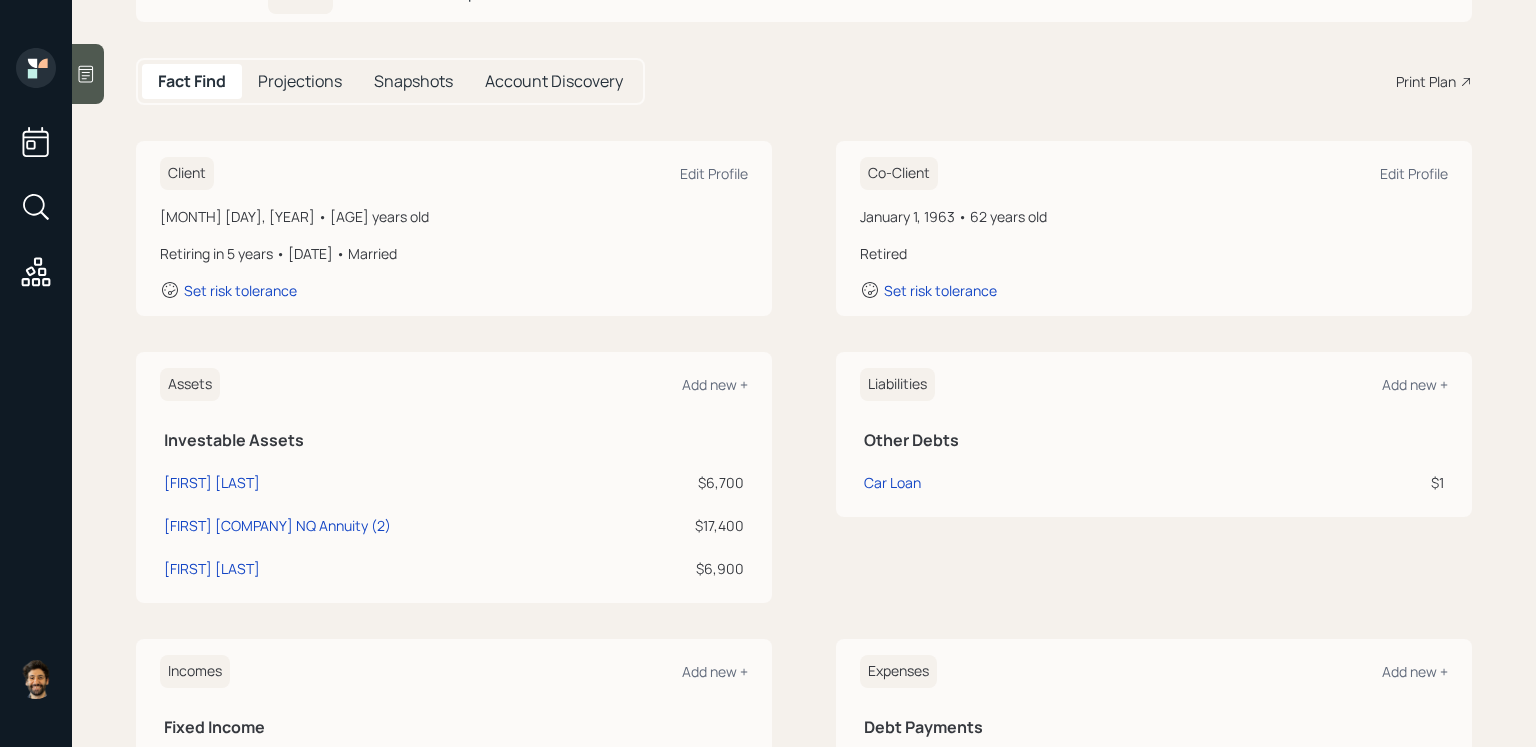 scroll, scrollTop: 0, scrollLeft: 0, axis: both 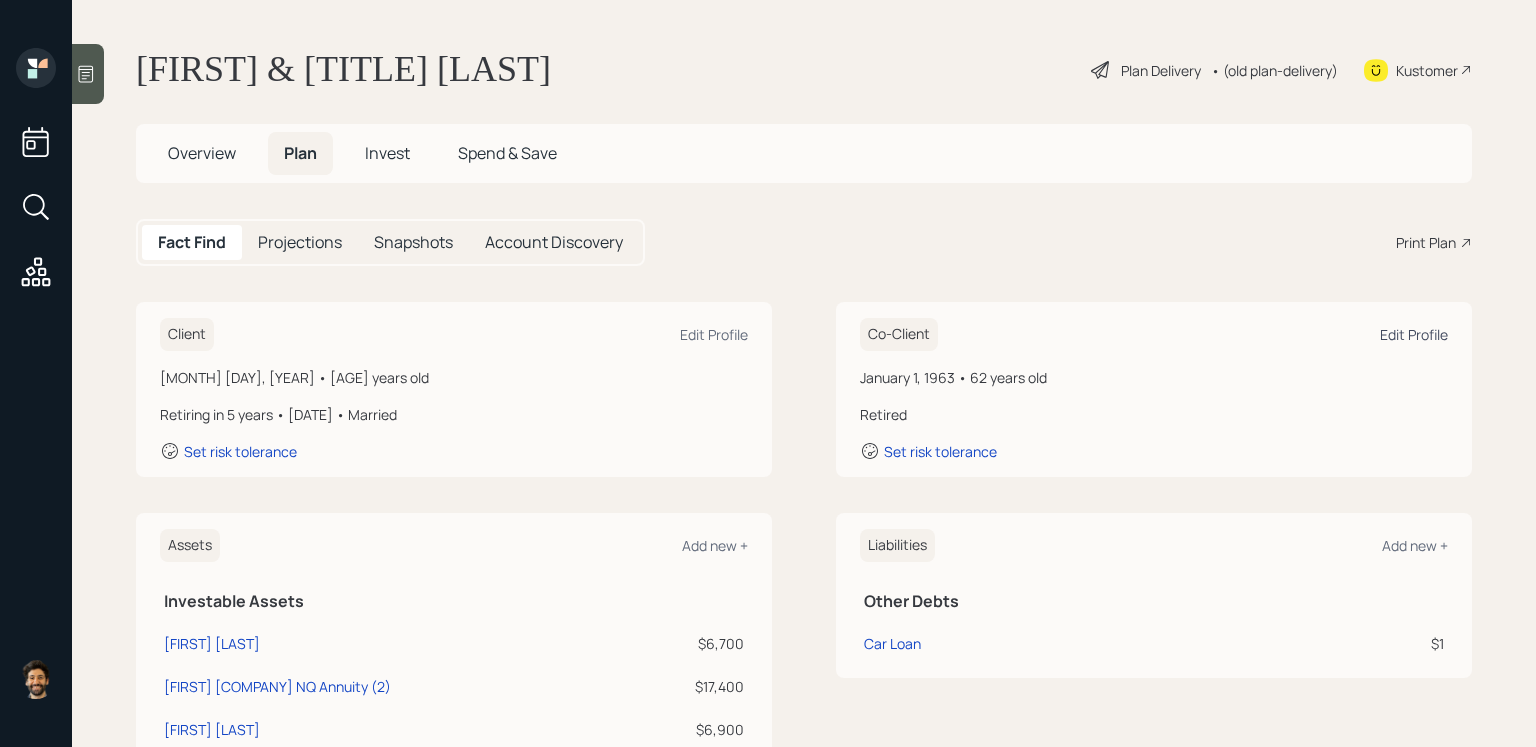click on "Edit Profile" at bounding box center (714, 334) 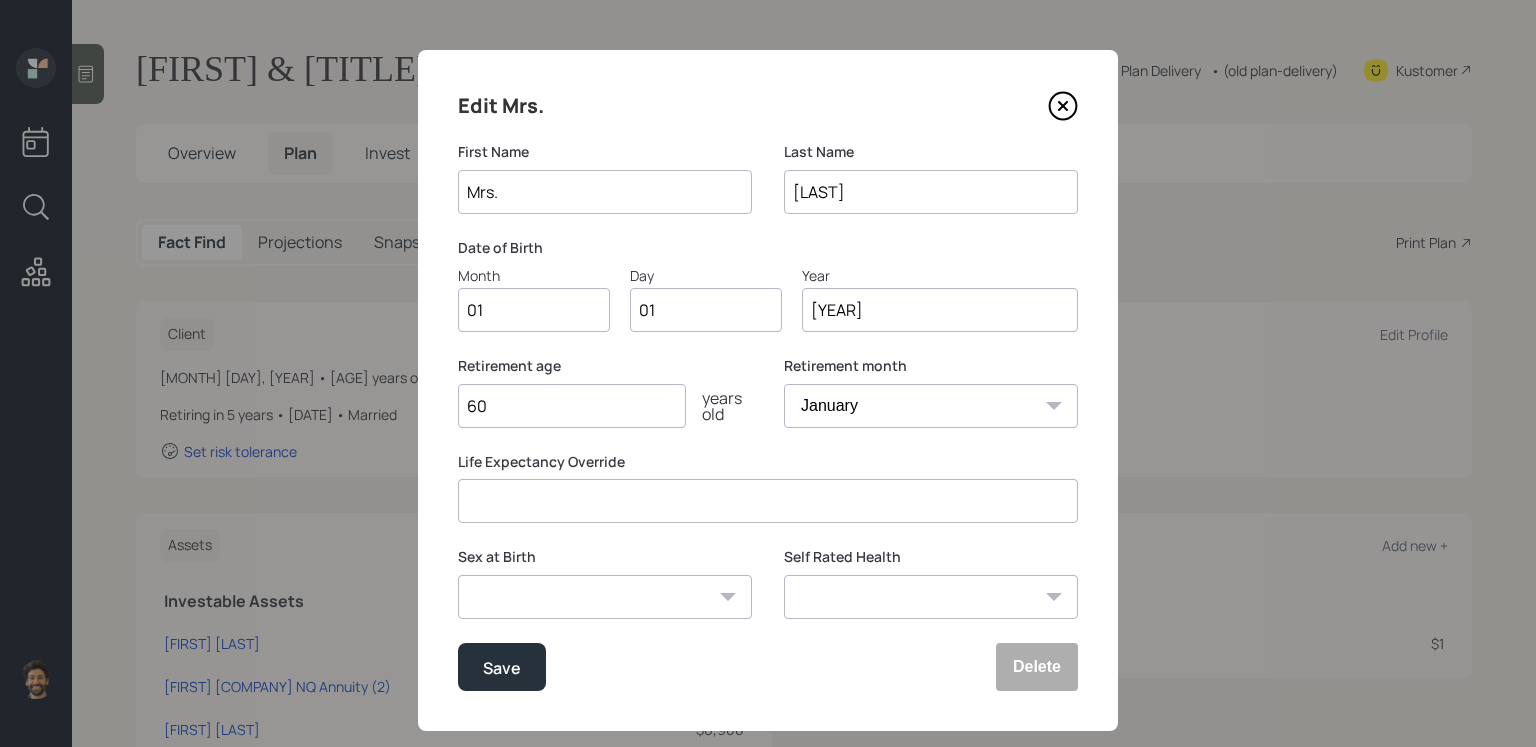 click on "Mrs." at bounding box center [605, 192] 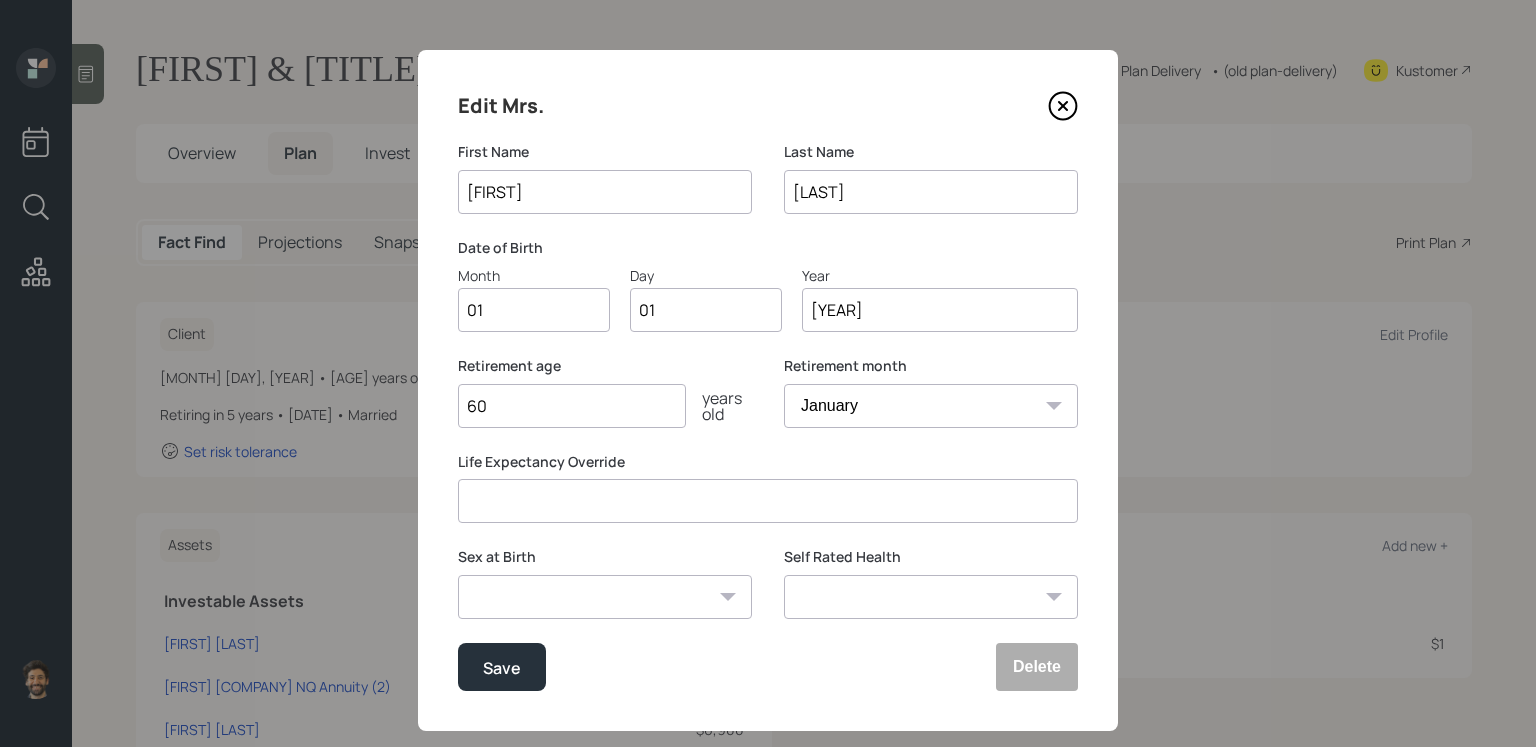 scroll, scrollTop: 34, scrollLeft: 0, axis: vertical 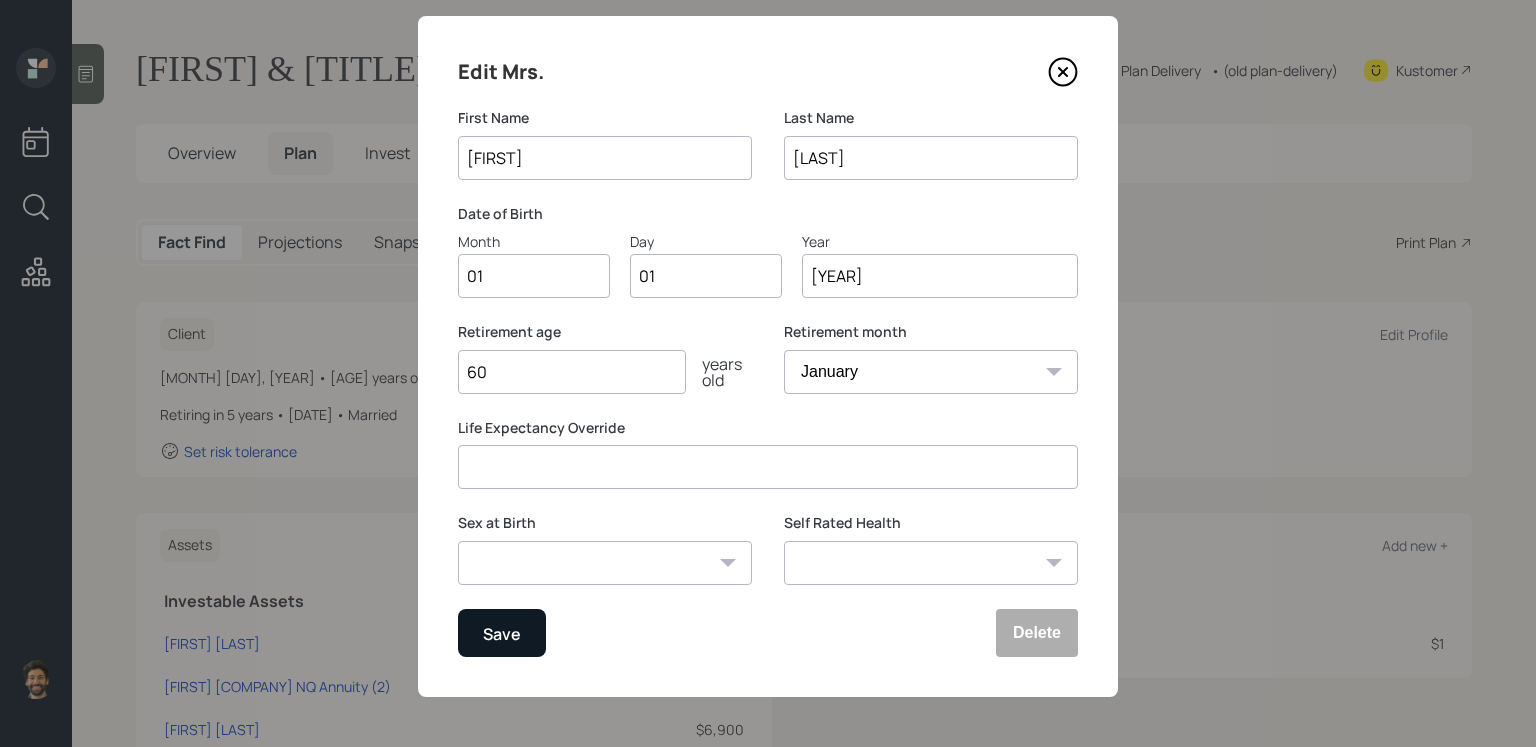 type on "[FIRST]" 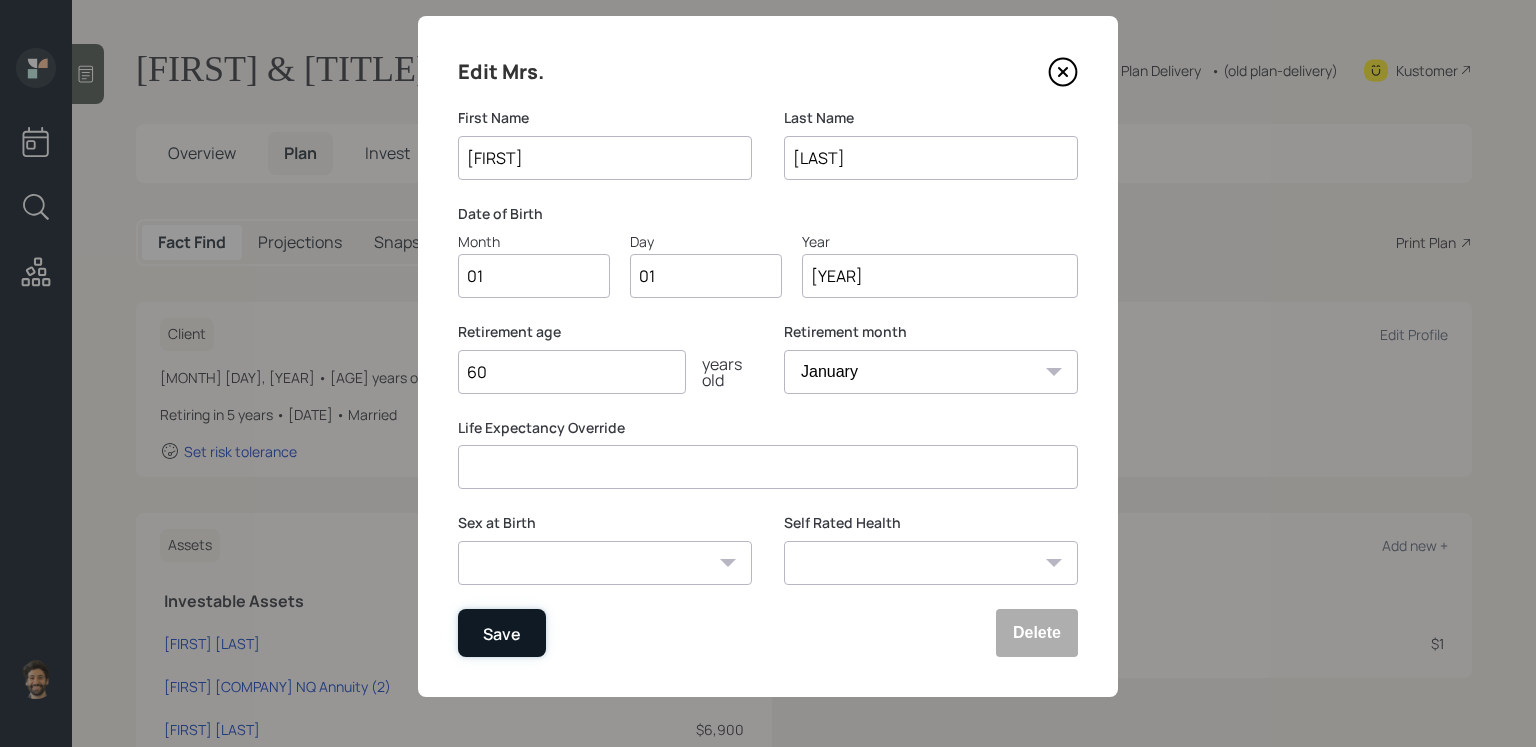 click on "Save" at bounding box center [502, 633] 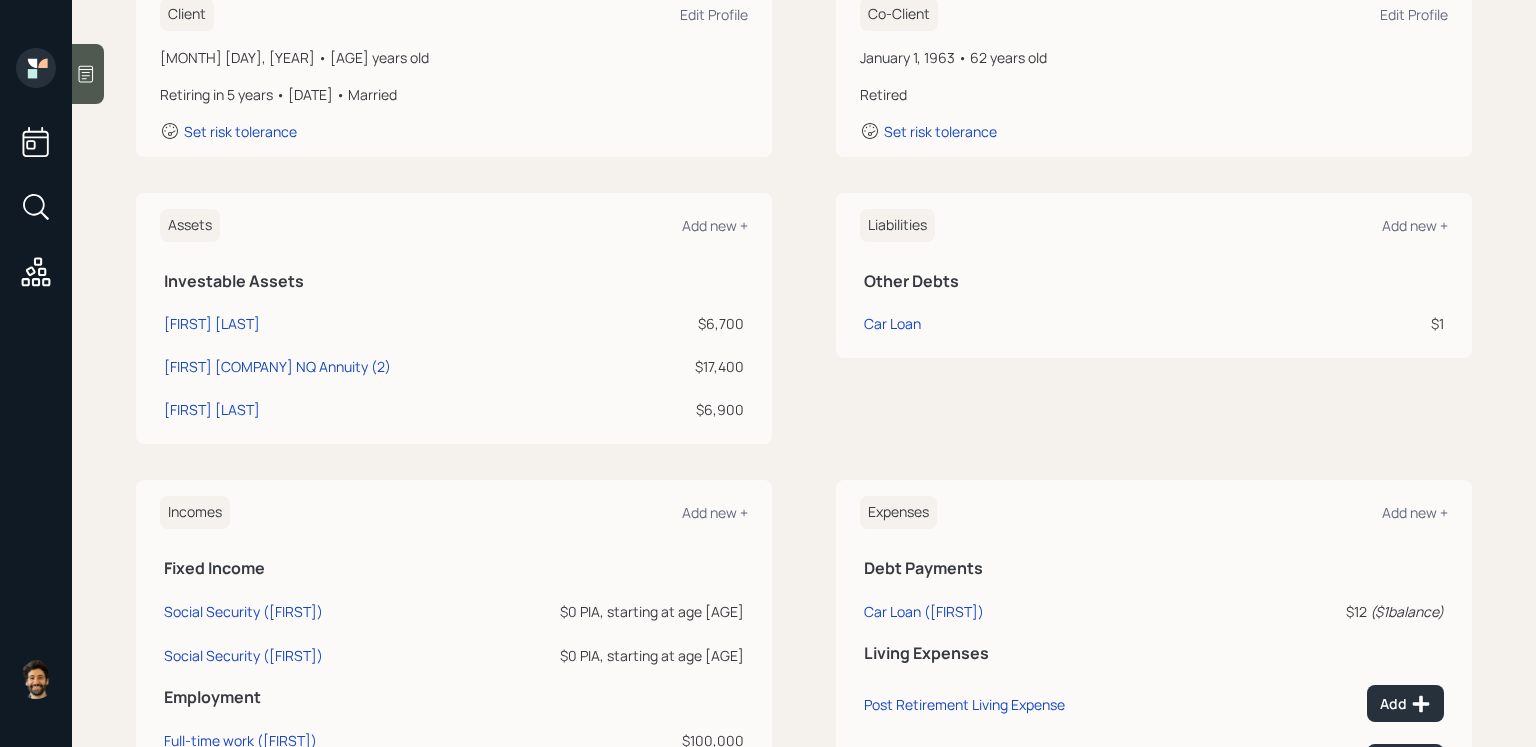 scroll, scrollTop: 300, scrollLeft: 0, axis: vertical 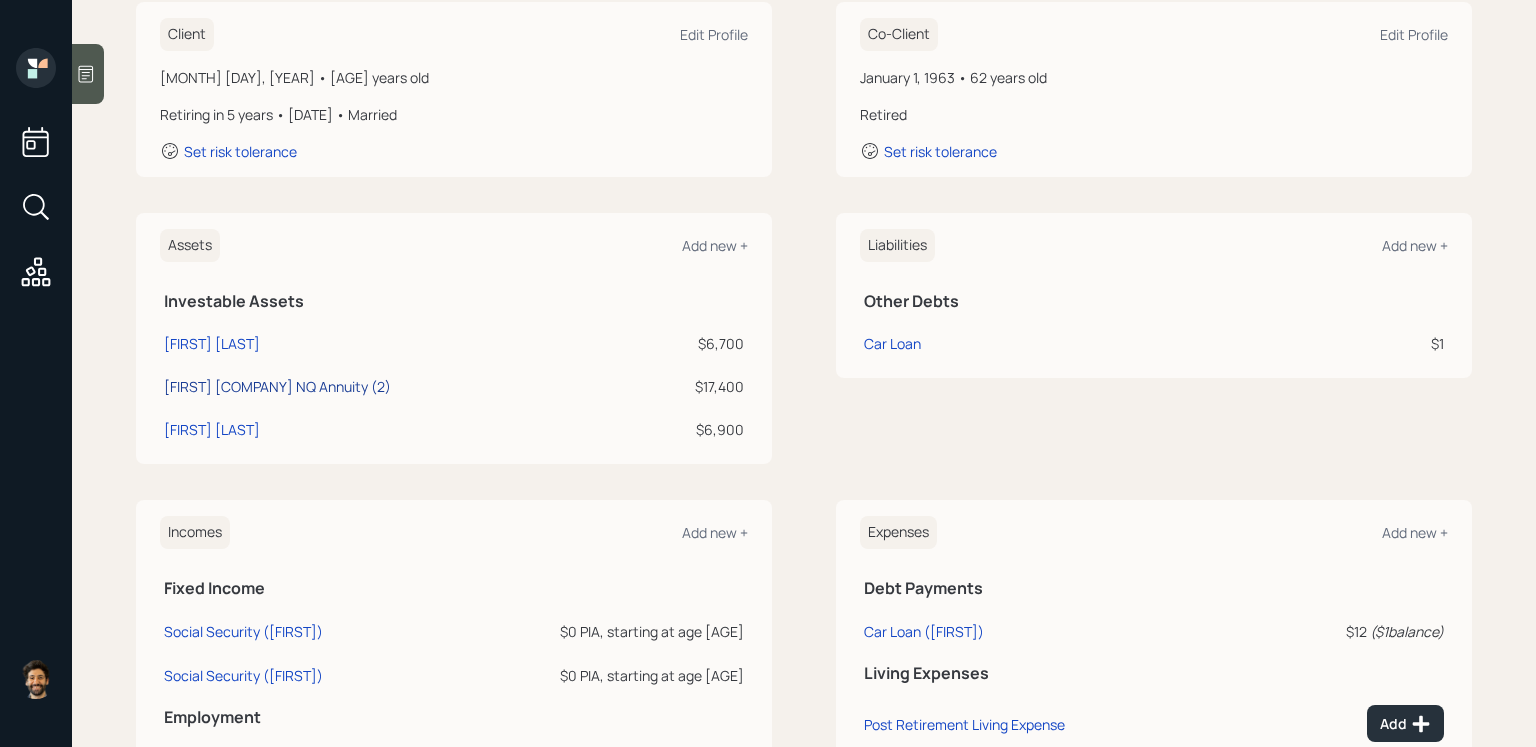 click on "[FIRST] [COMPANY] NQ Annuity (2)" at bounding box center [212, 343] 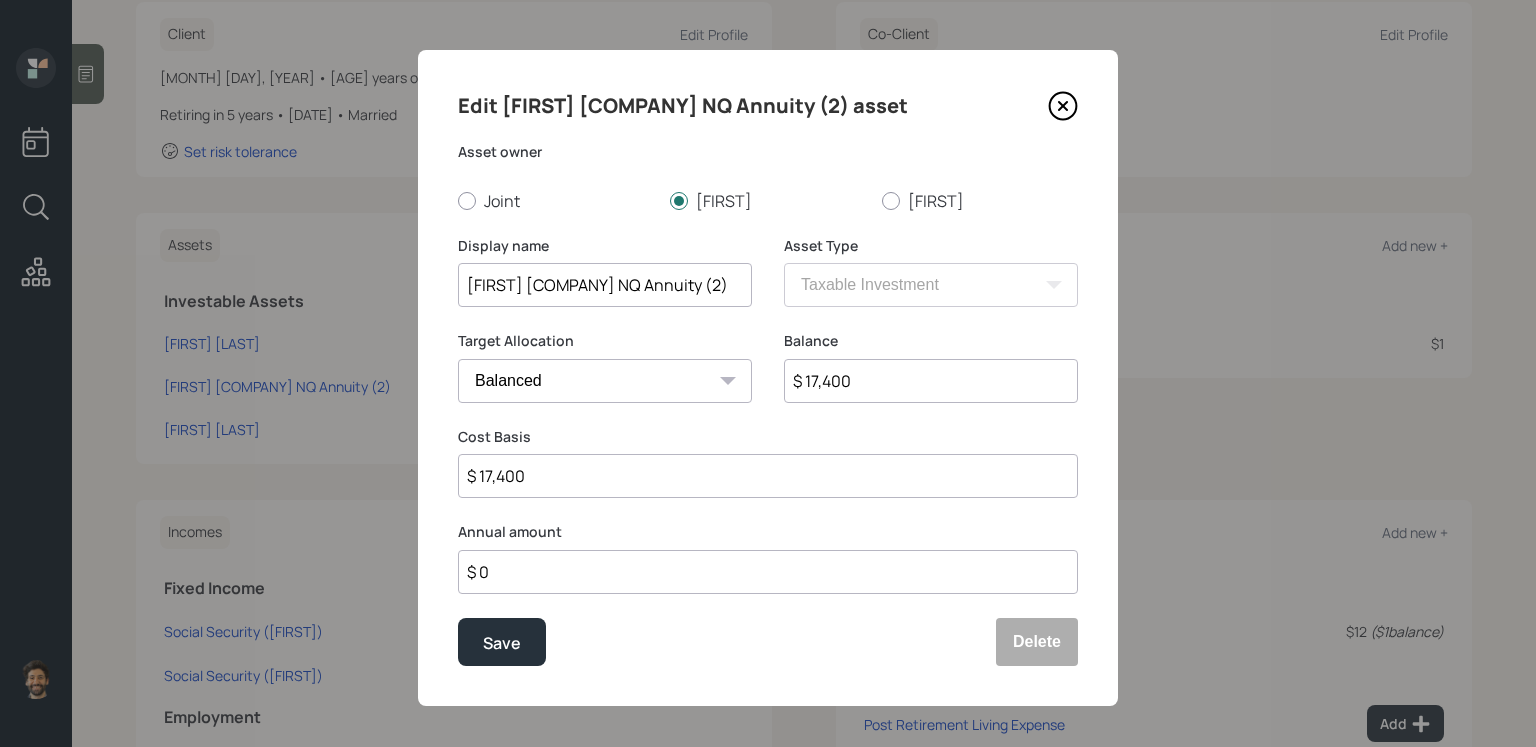 click on "$ 17,400" at bounding box center (931, 381) 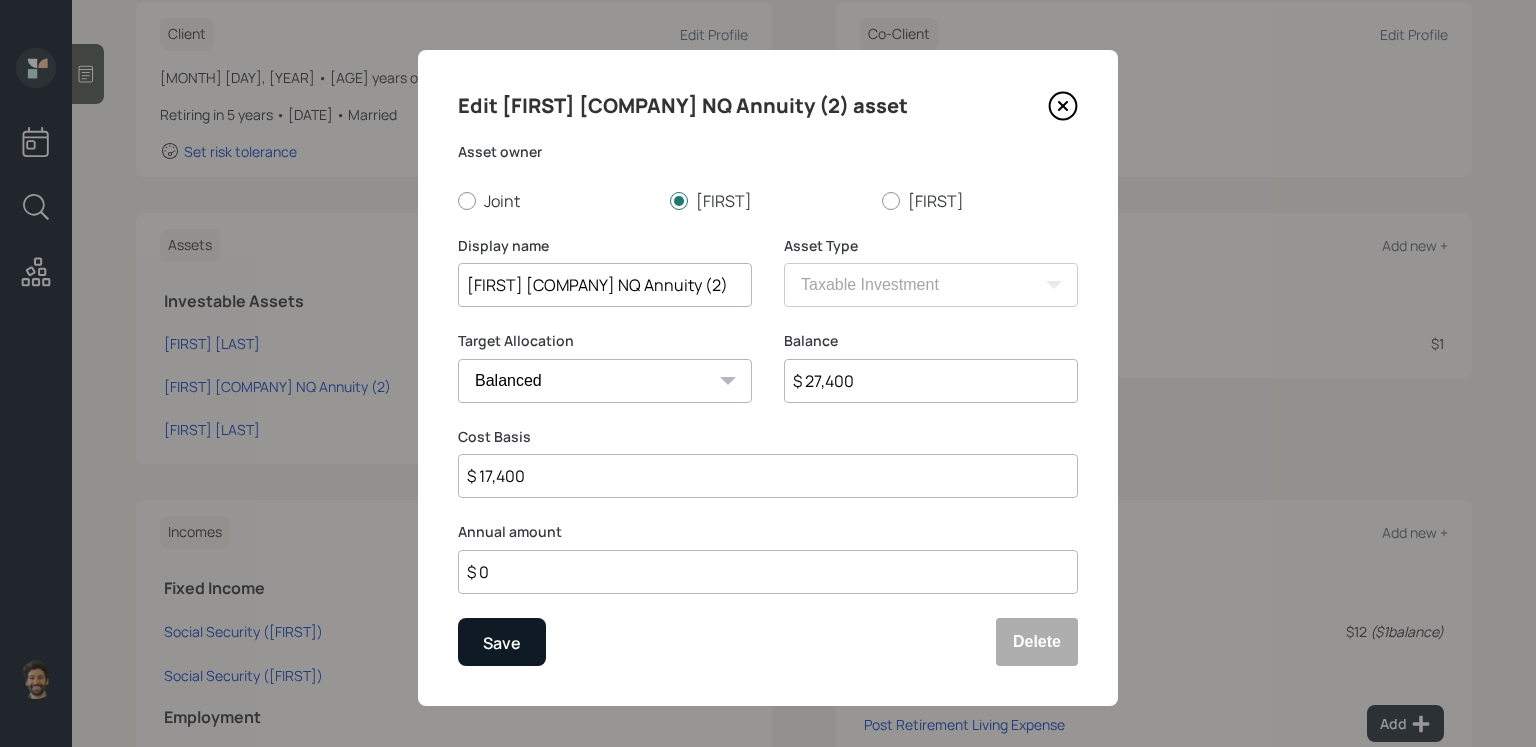 type on "$ 27,400" 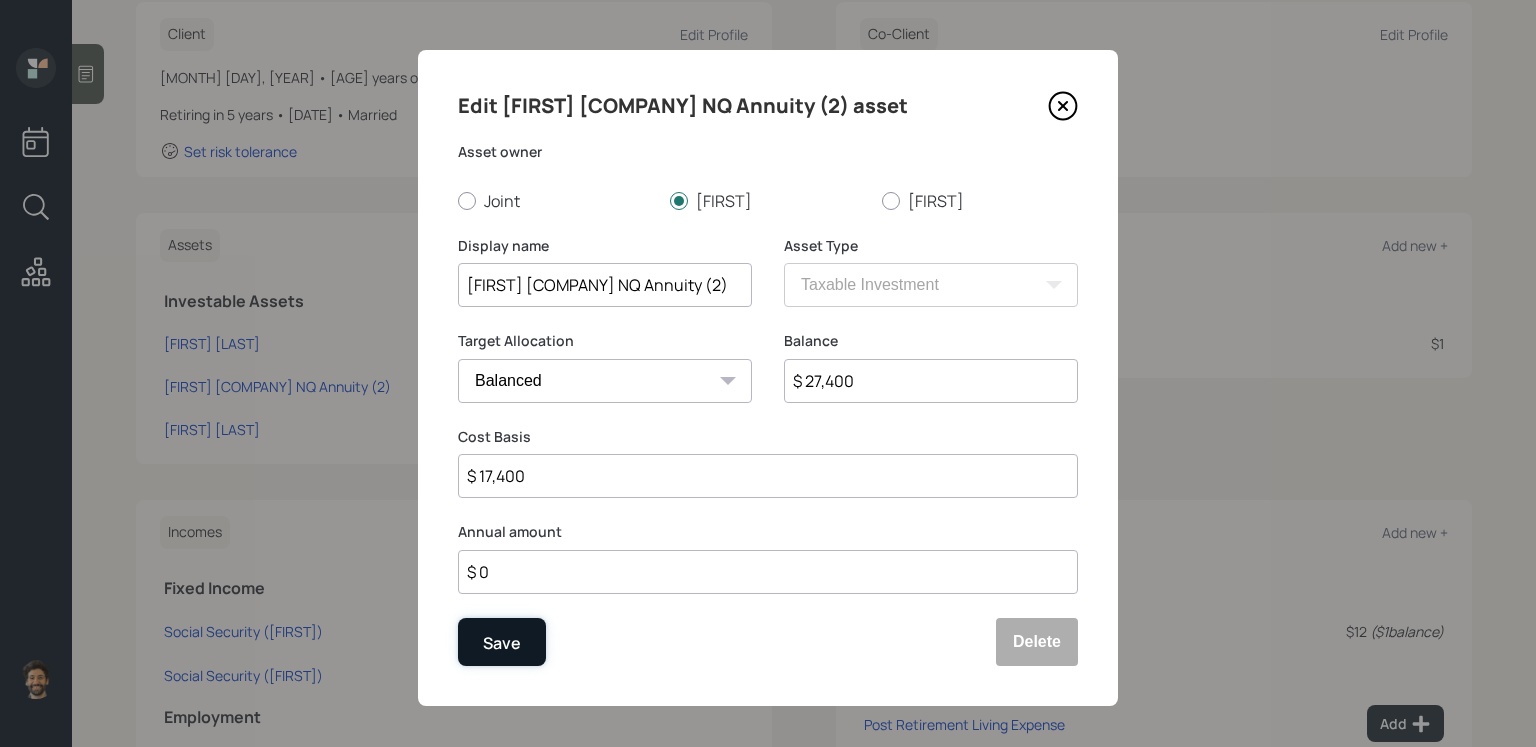 click on "Save" at bounding box center (502, 642) 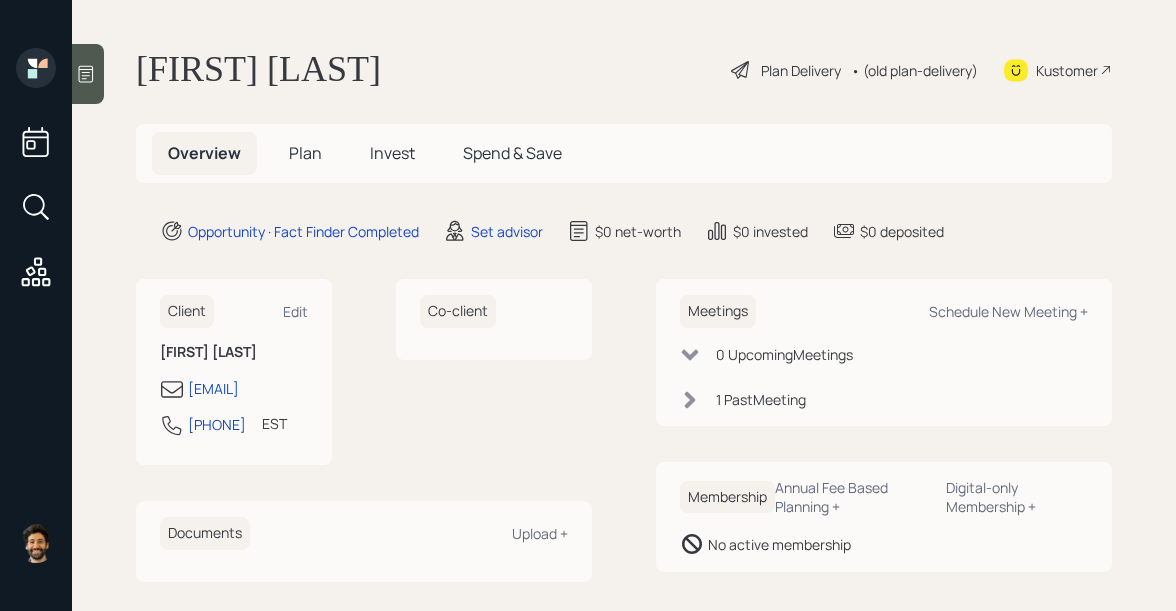 scroll, scrollTop: 0, scrollLeft: 0, axis: both 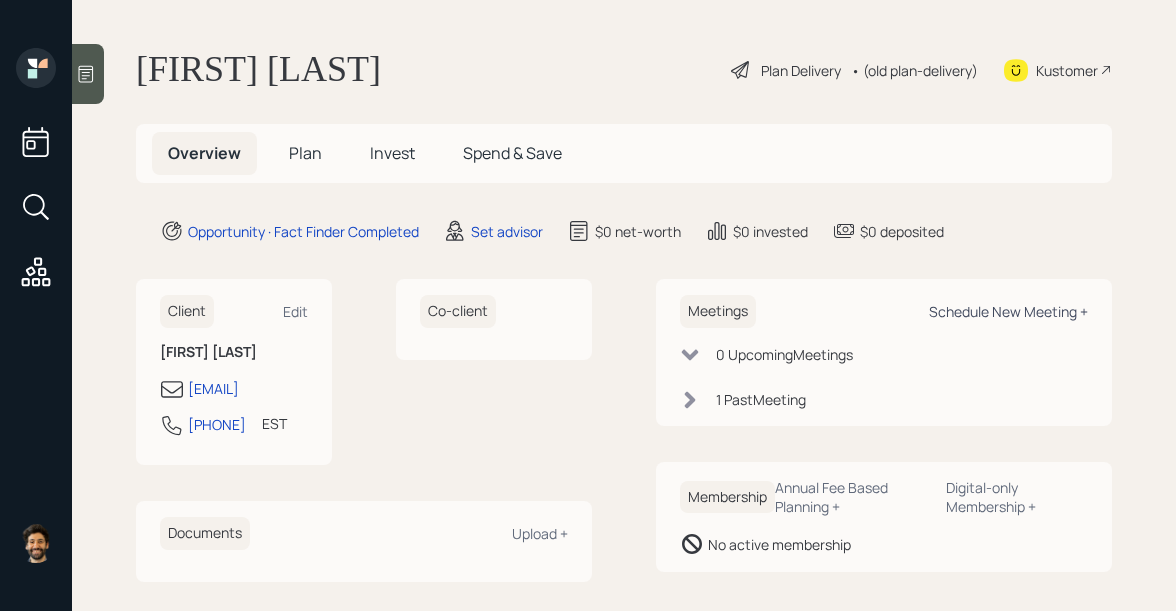 click on "Schedule New Meeting +" at bounding box center (295, 311) 